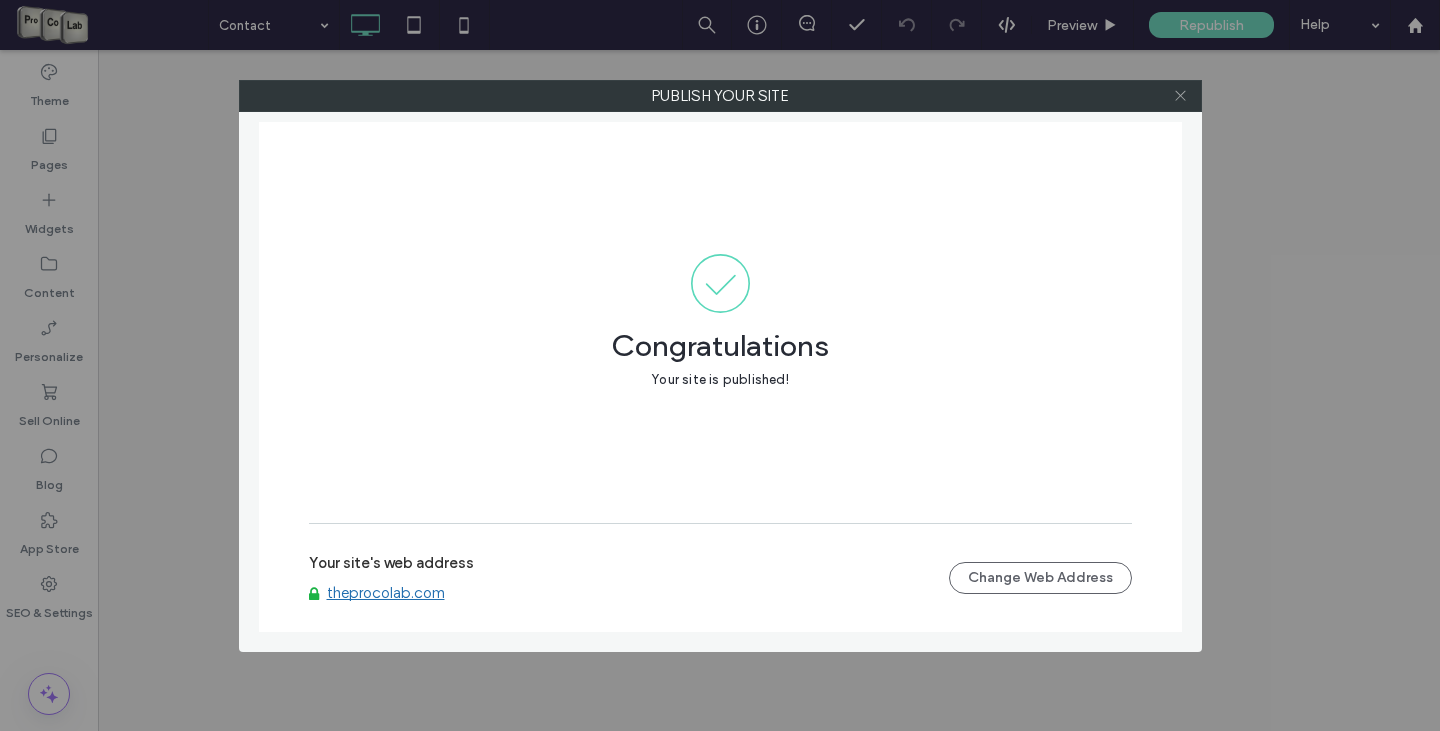 scroll, scrollTop: 0, scrollLeft: 0, axis: both 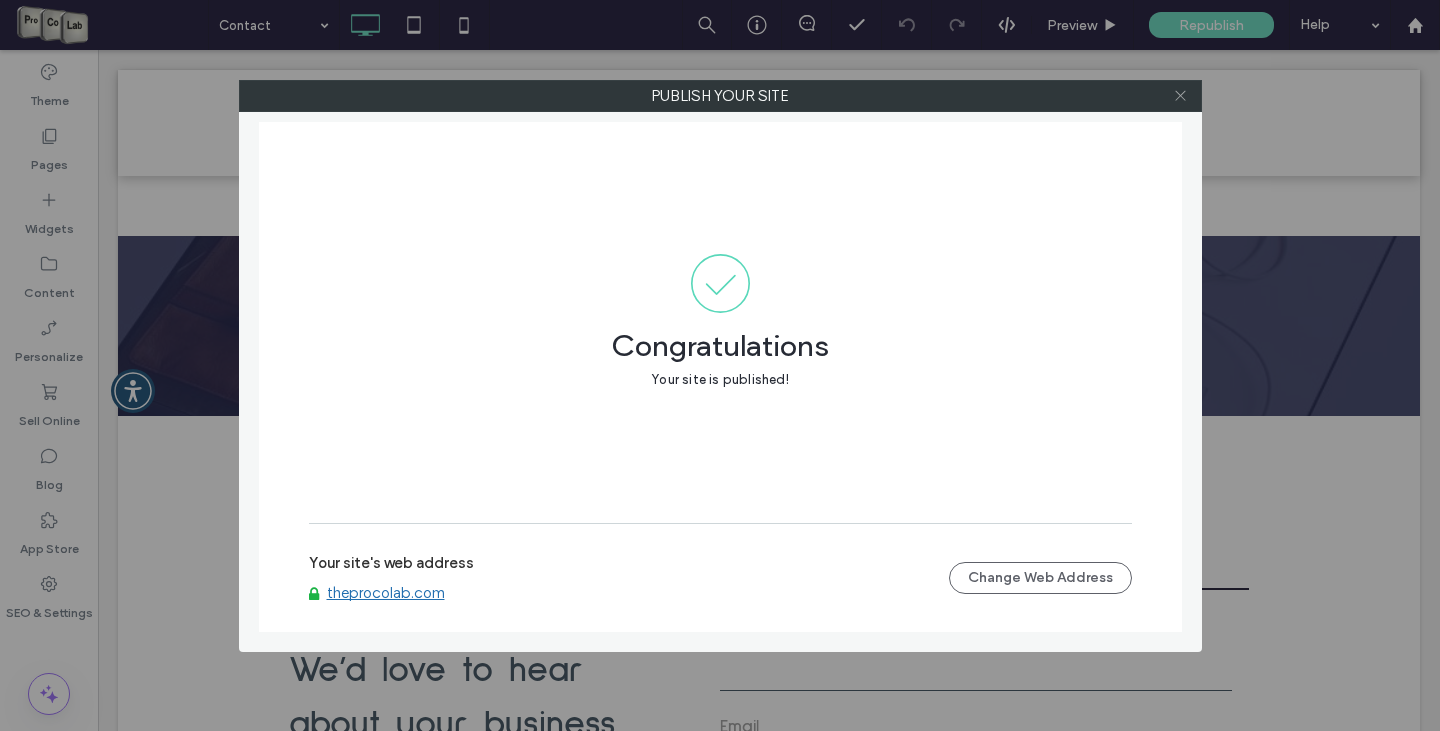 click 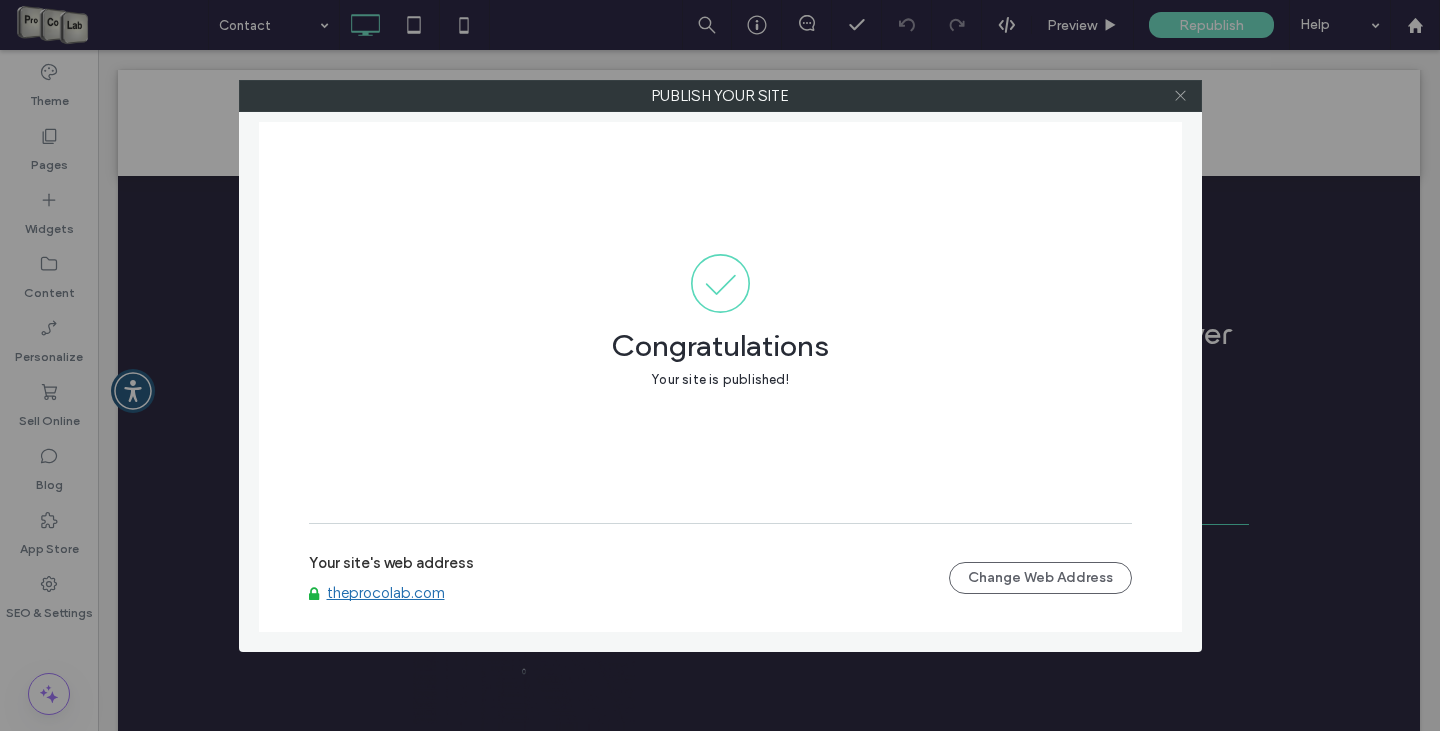 scroll, scrollTop: 0, scrollLeft: 0, axis: both 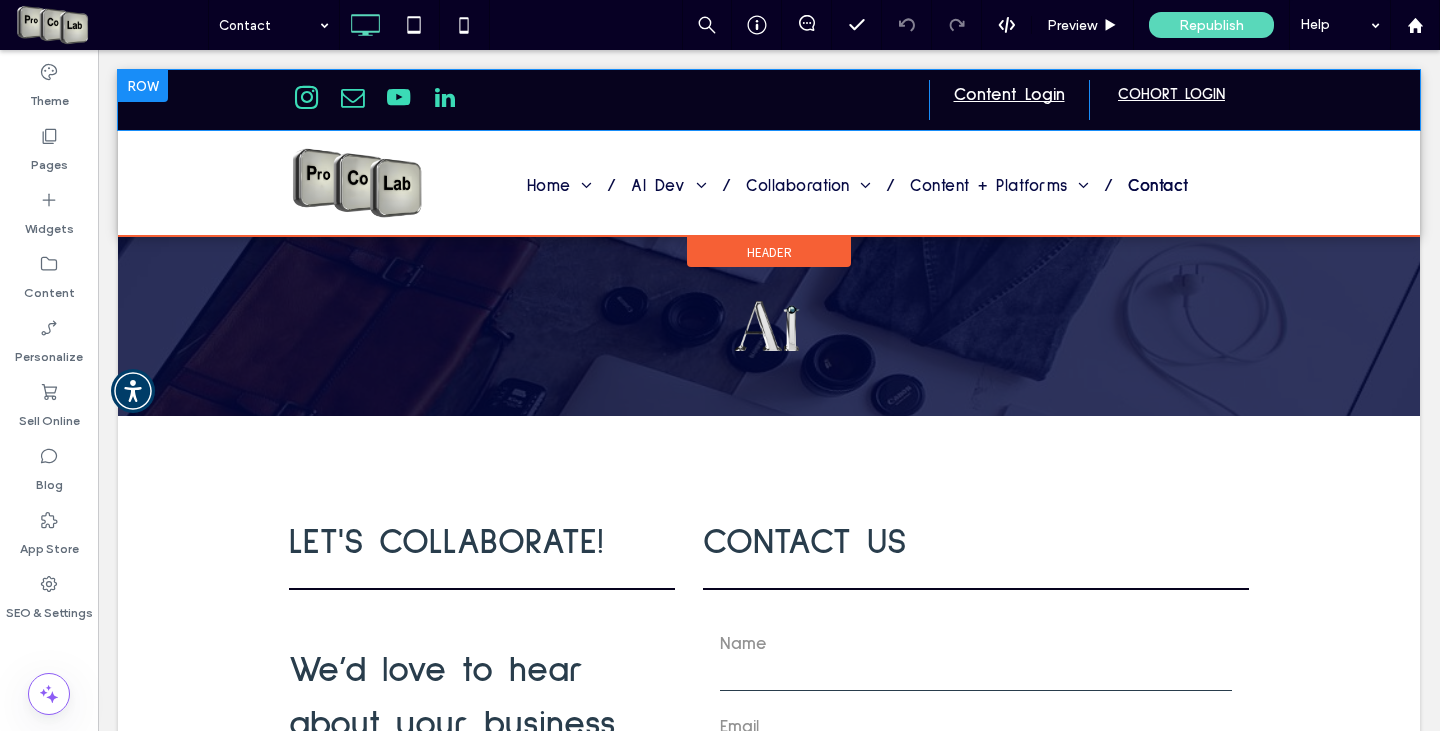 click at bounding box center (143, 86) 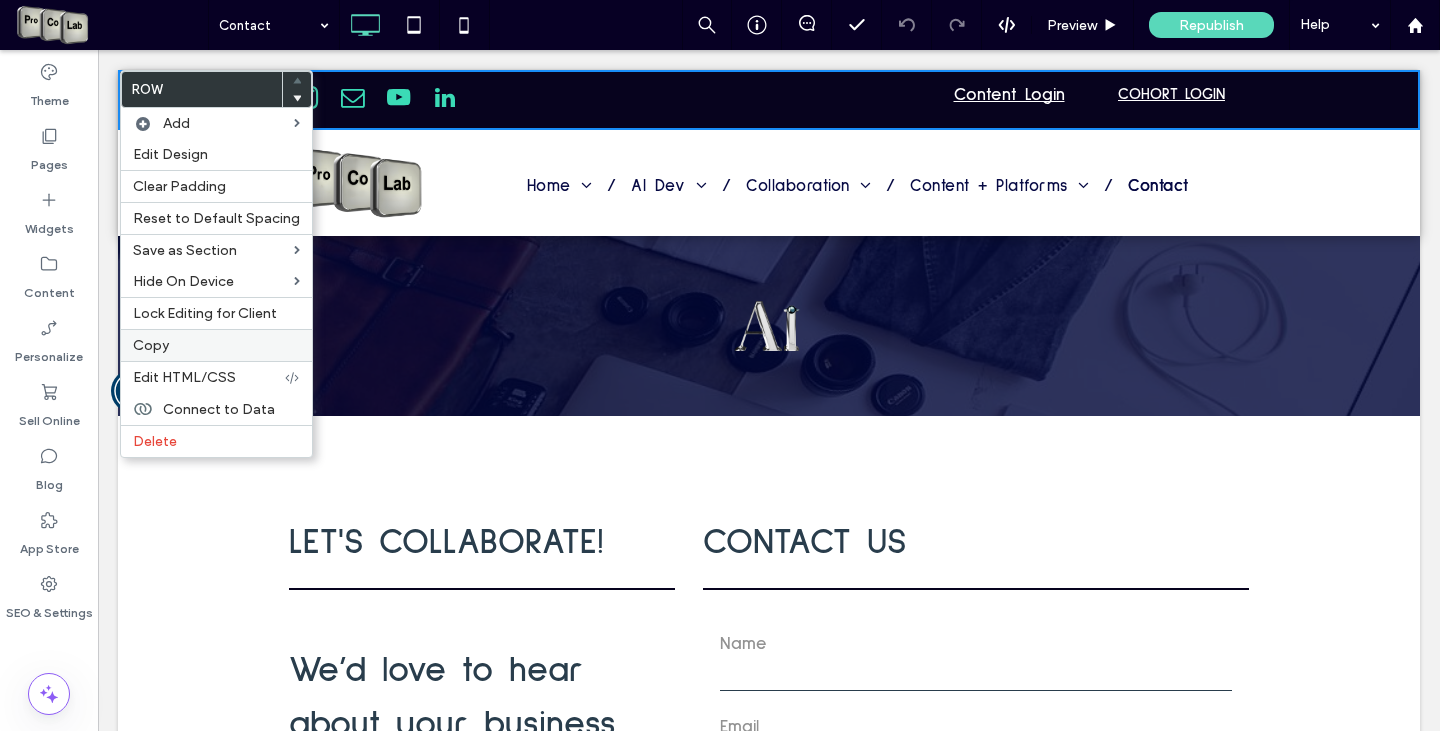 click on "Copy" at bounding box center (151, 345) 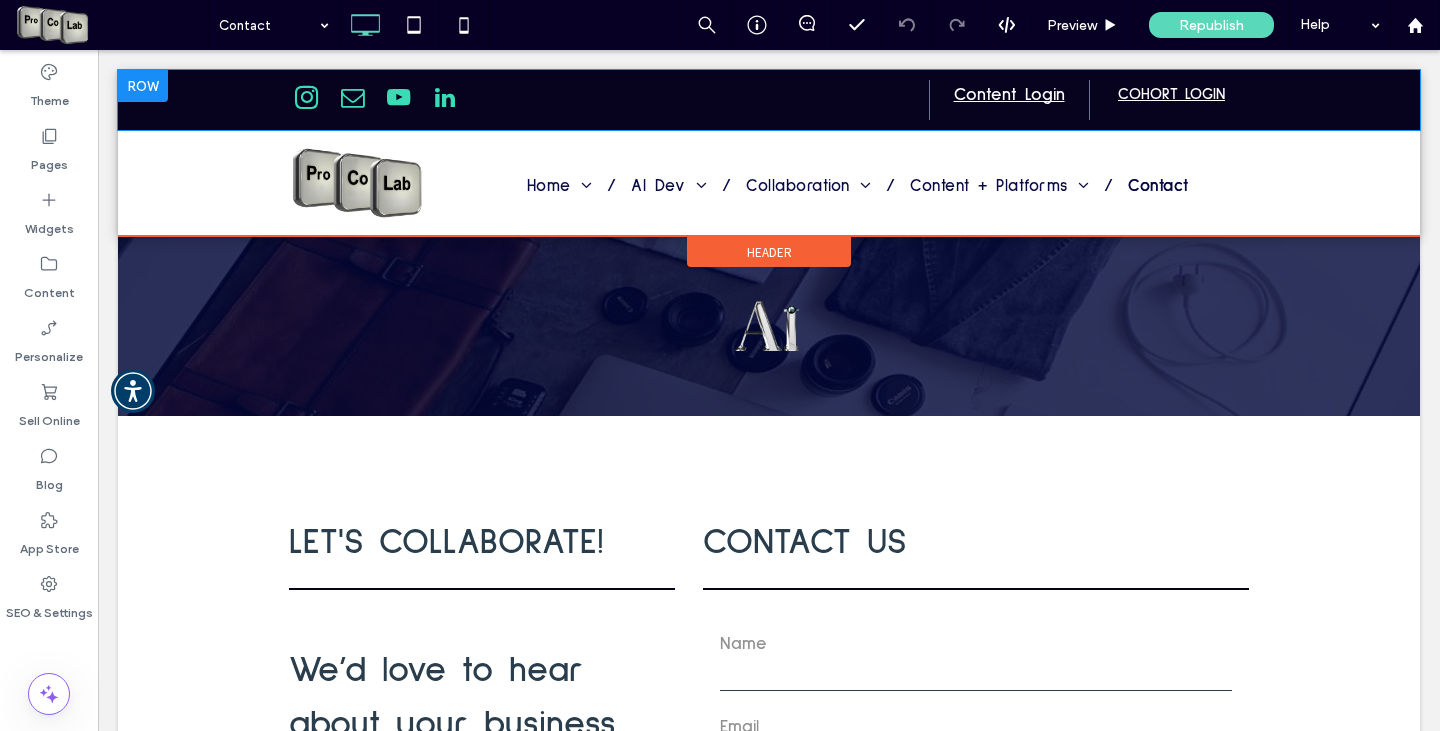 click at bounding box center [143, 86] 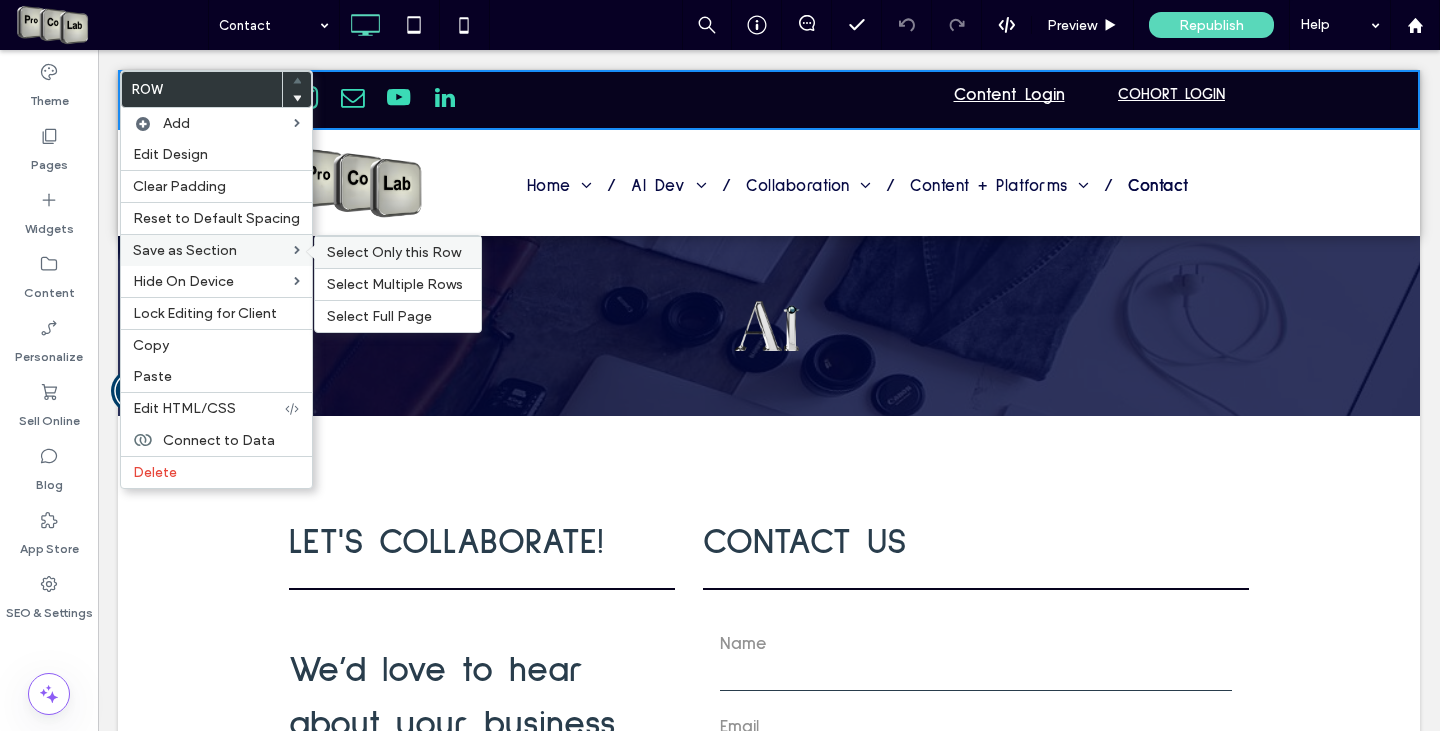 click on "Select Only this Row" at bounding box center (394, 252) 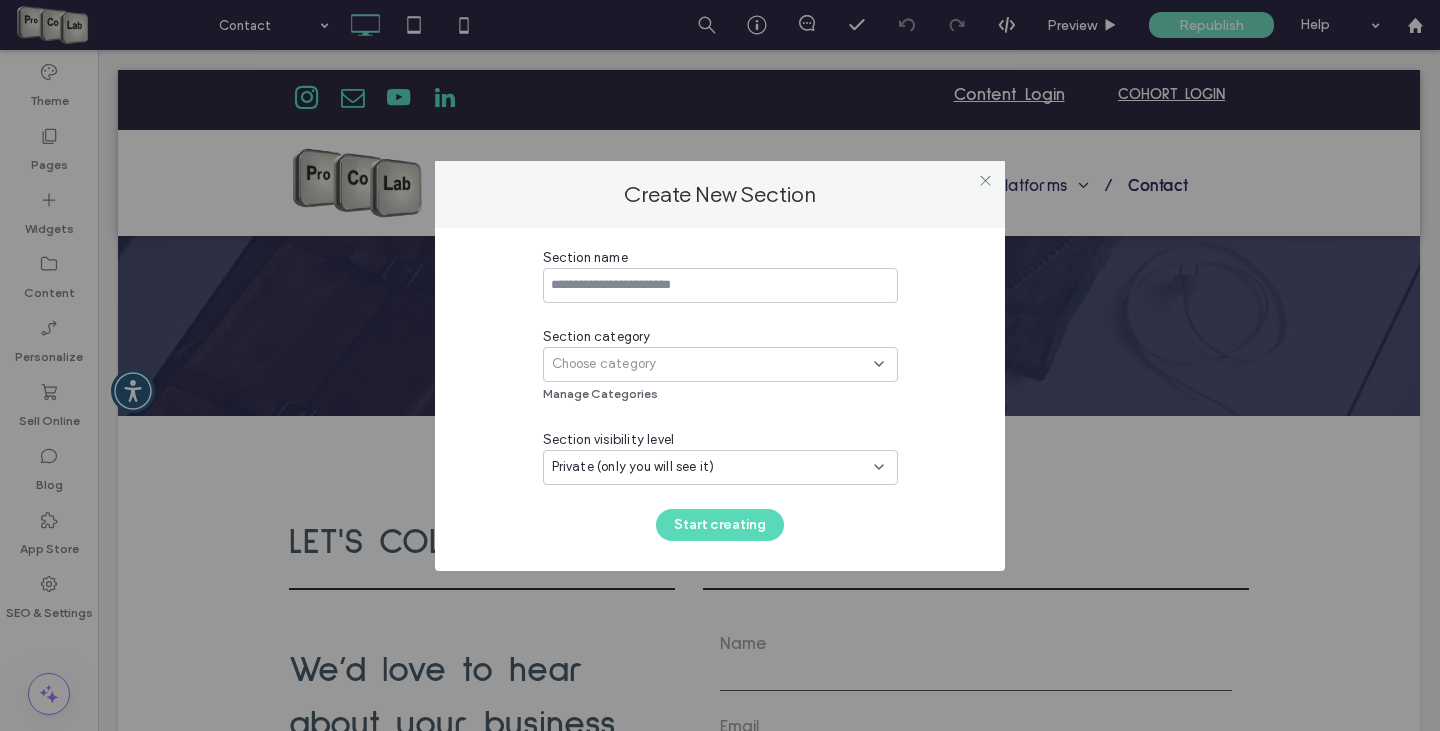 click at bounding box center (720, 285) 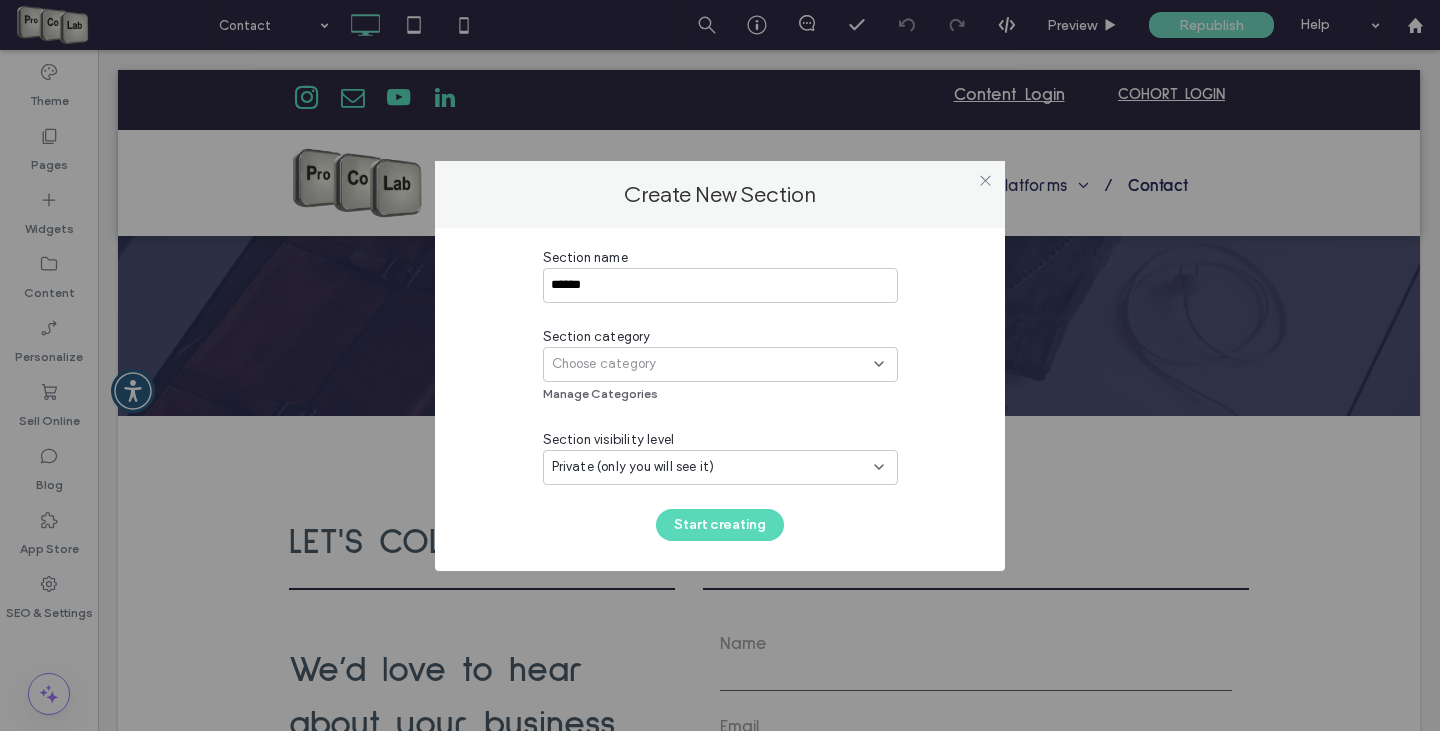 type on "******" 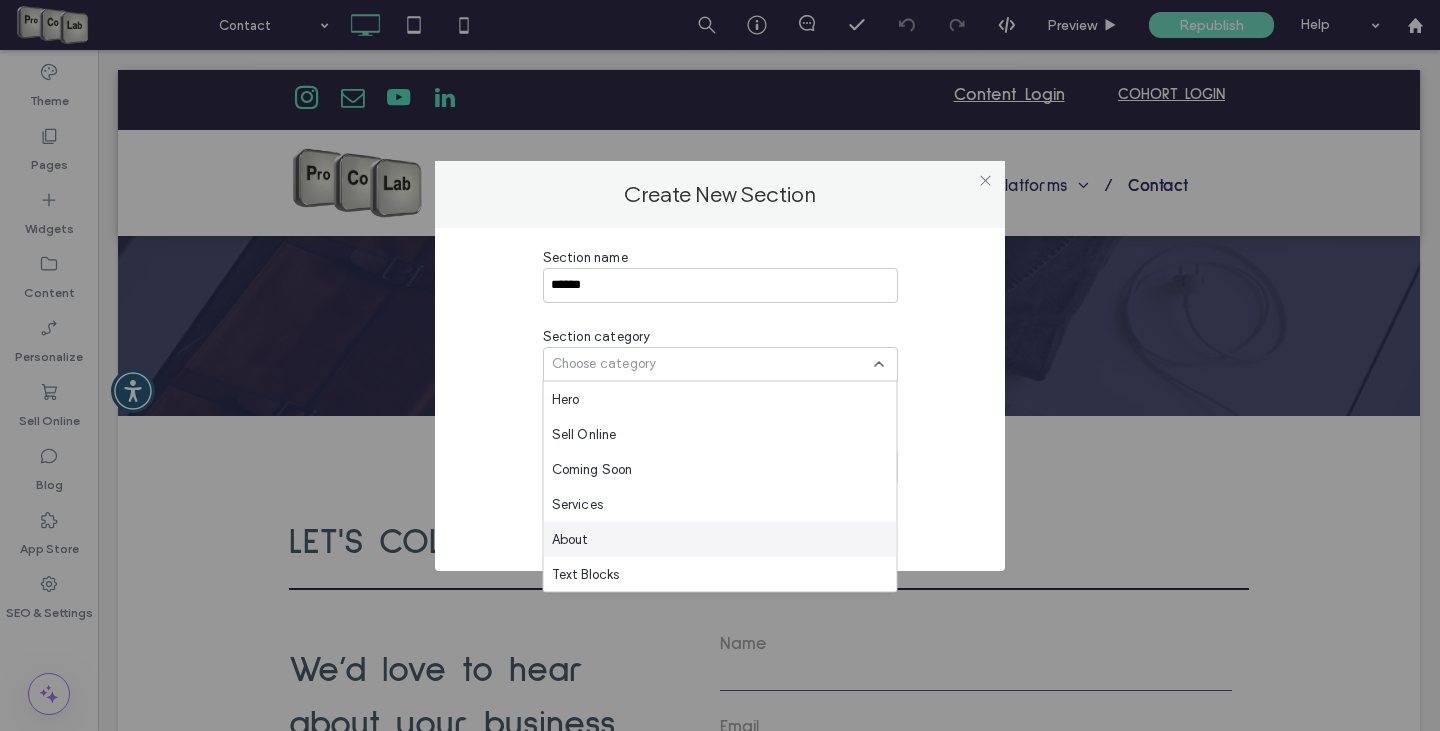 click on "About" at bounding box center [720, 539] 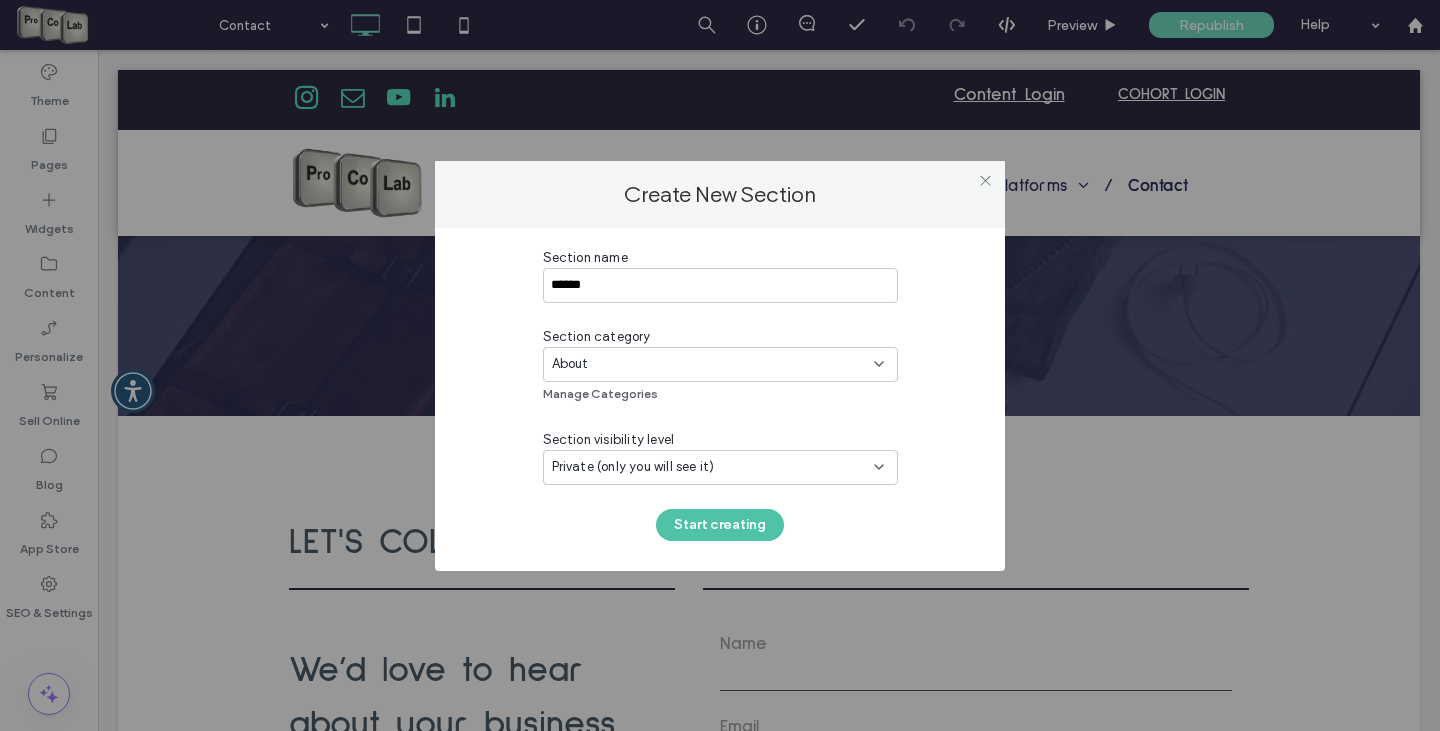 click on "Start creating" at bounding box center [720, 525] 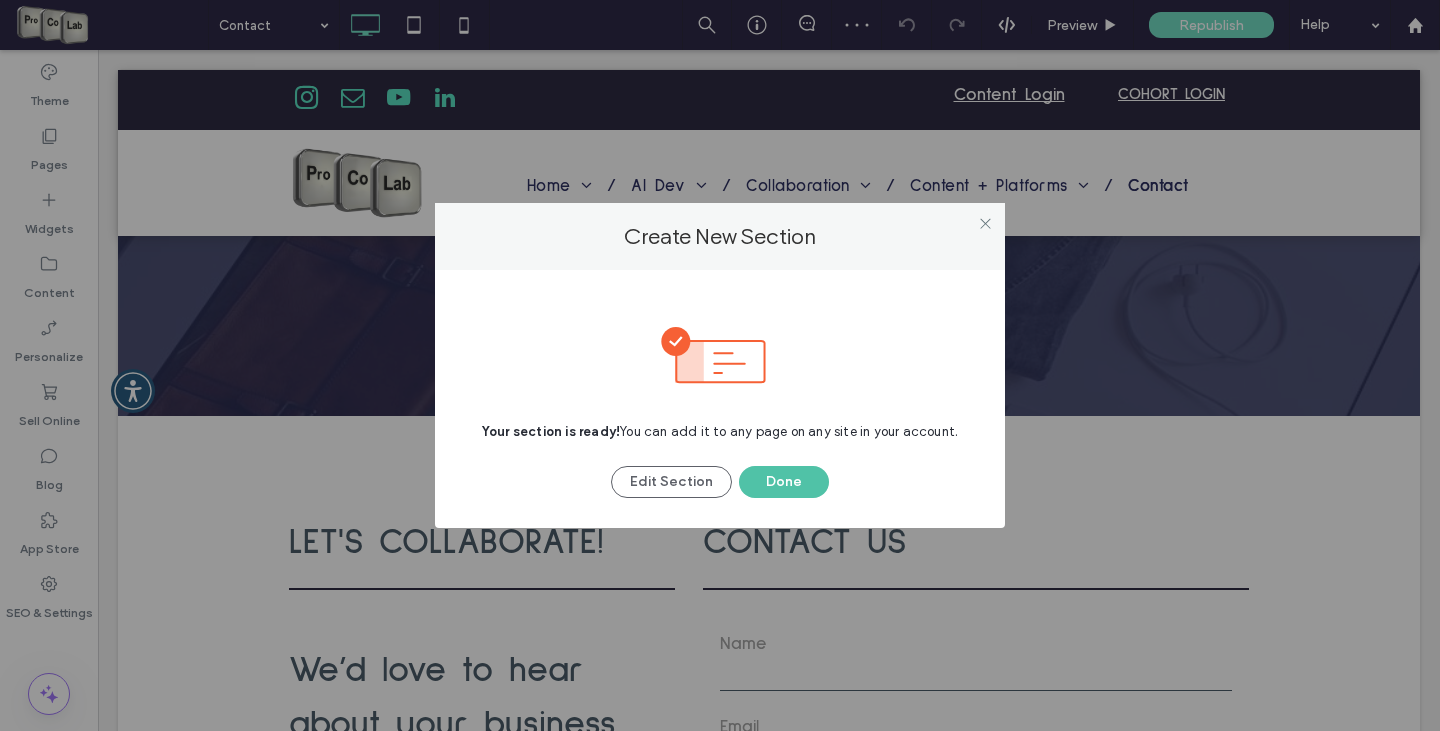 click on "Done" at bounding box center (784, 482) 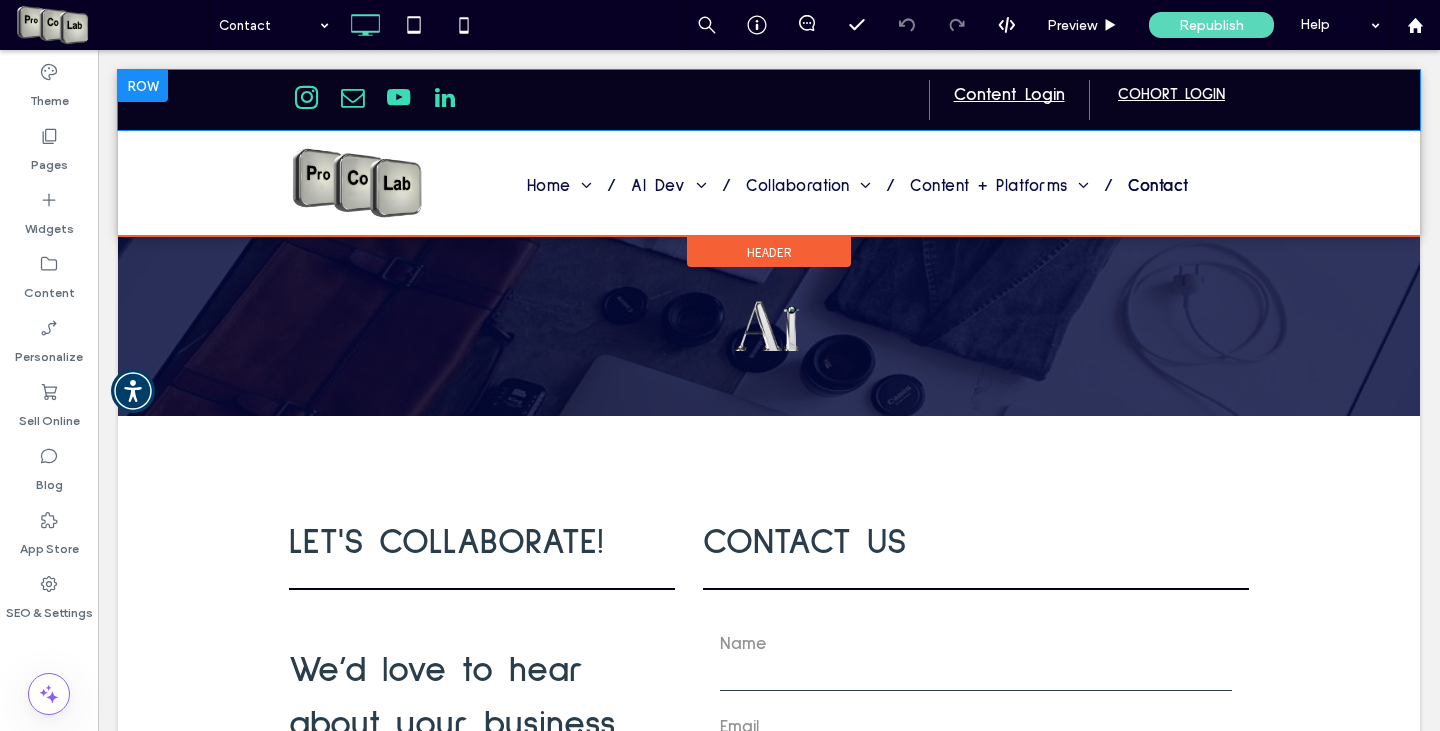 click at bounding box center [143, 86] 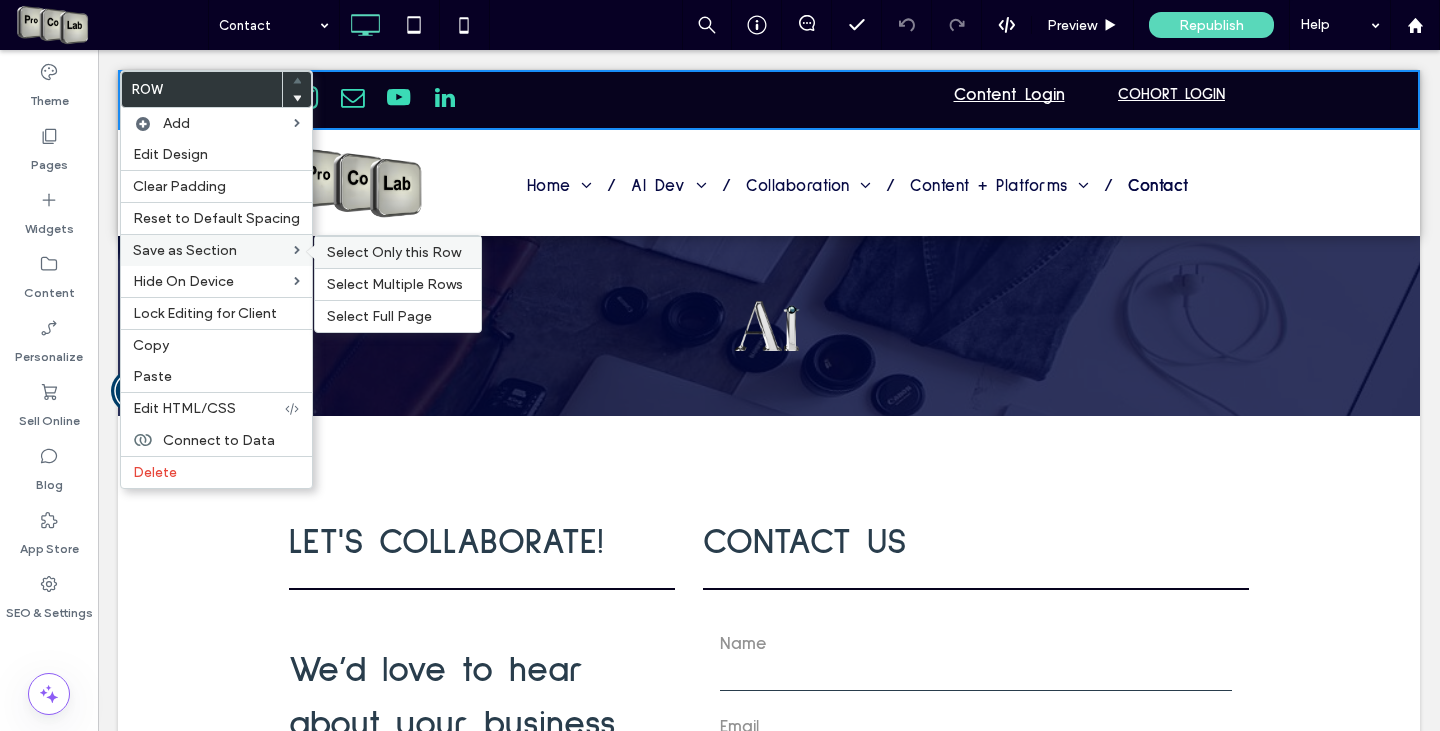 click on "Select Only this Row" at bounding box center [394, 252] 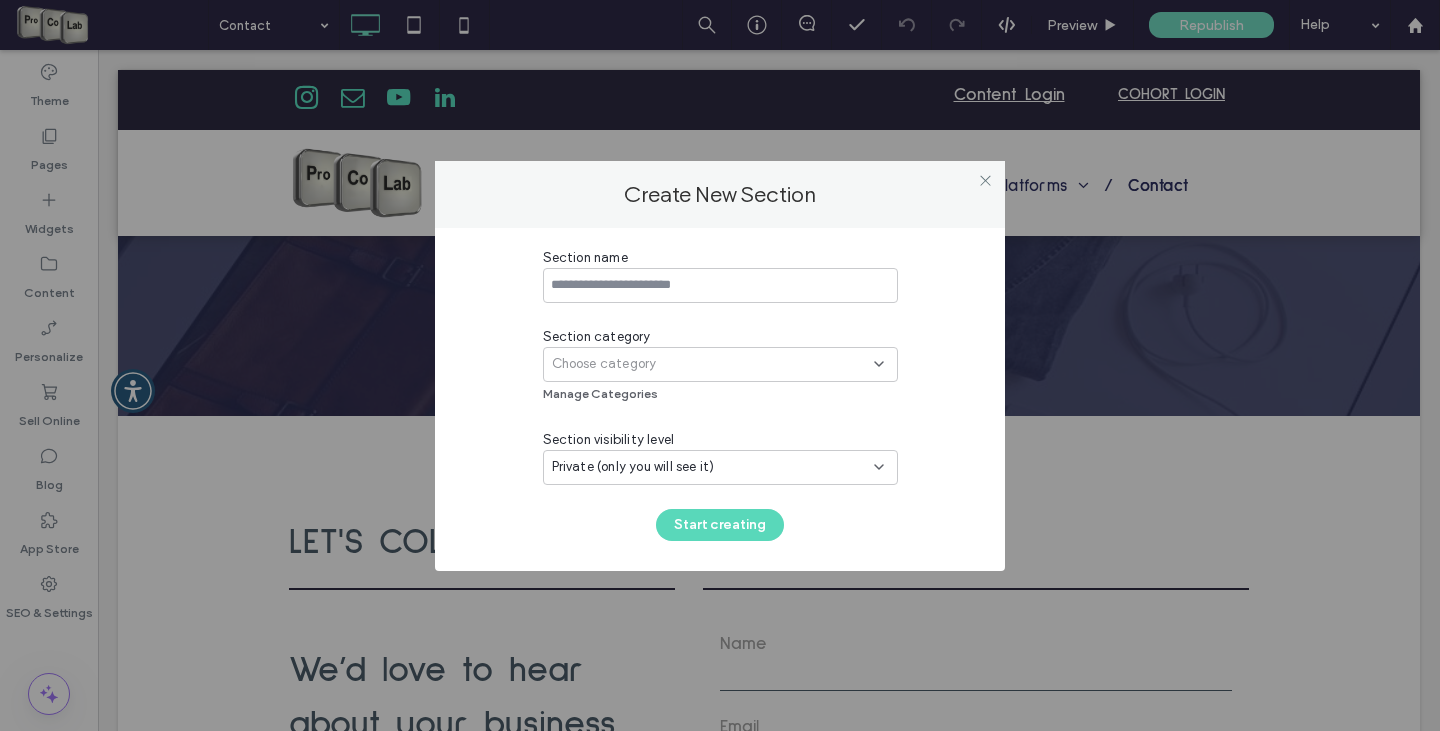 click at bounding box center [720, 285] 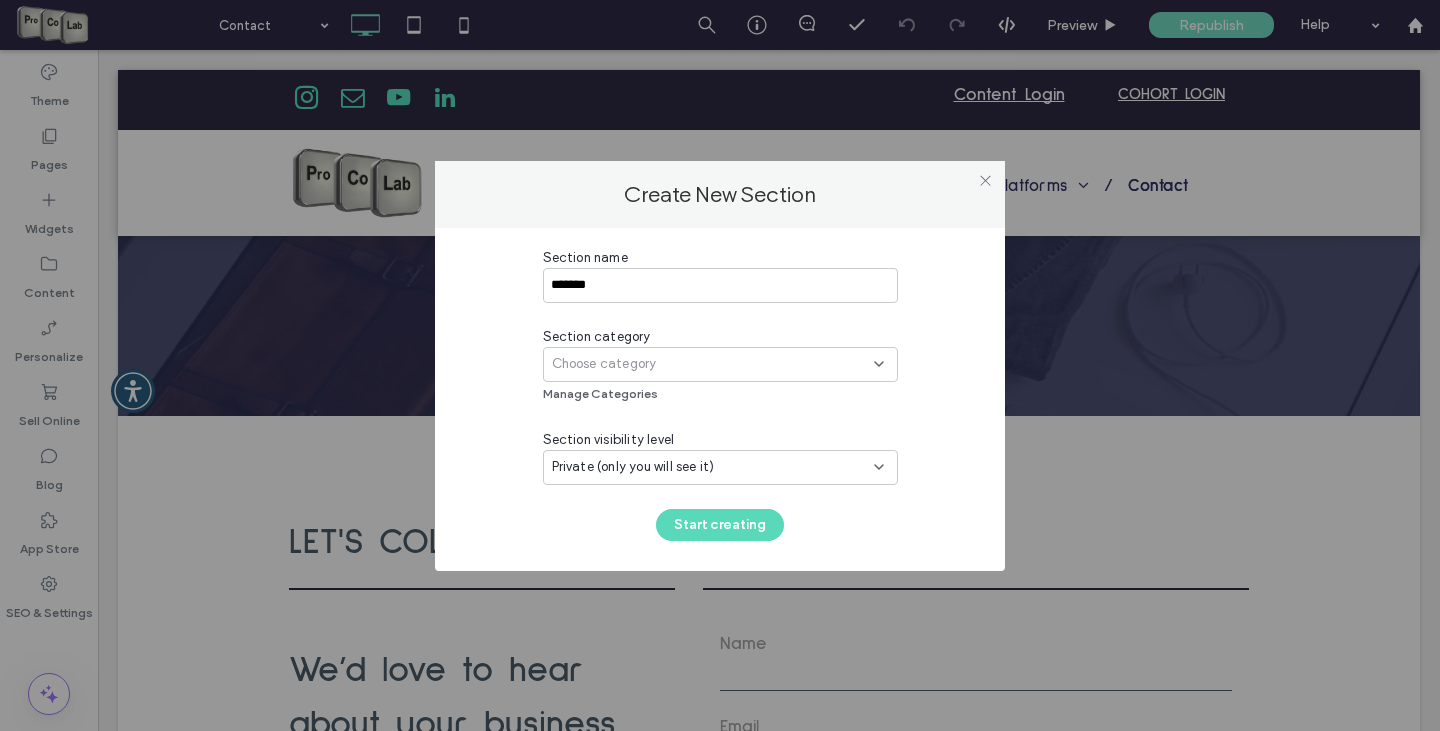type on "*******" 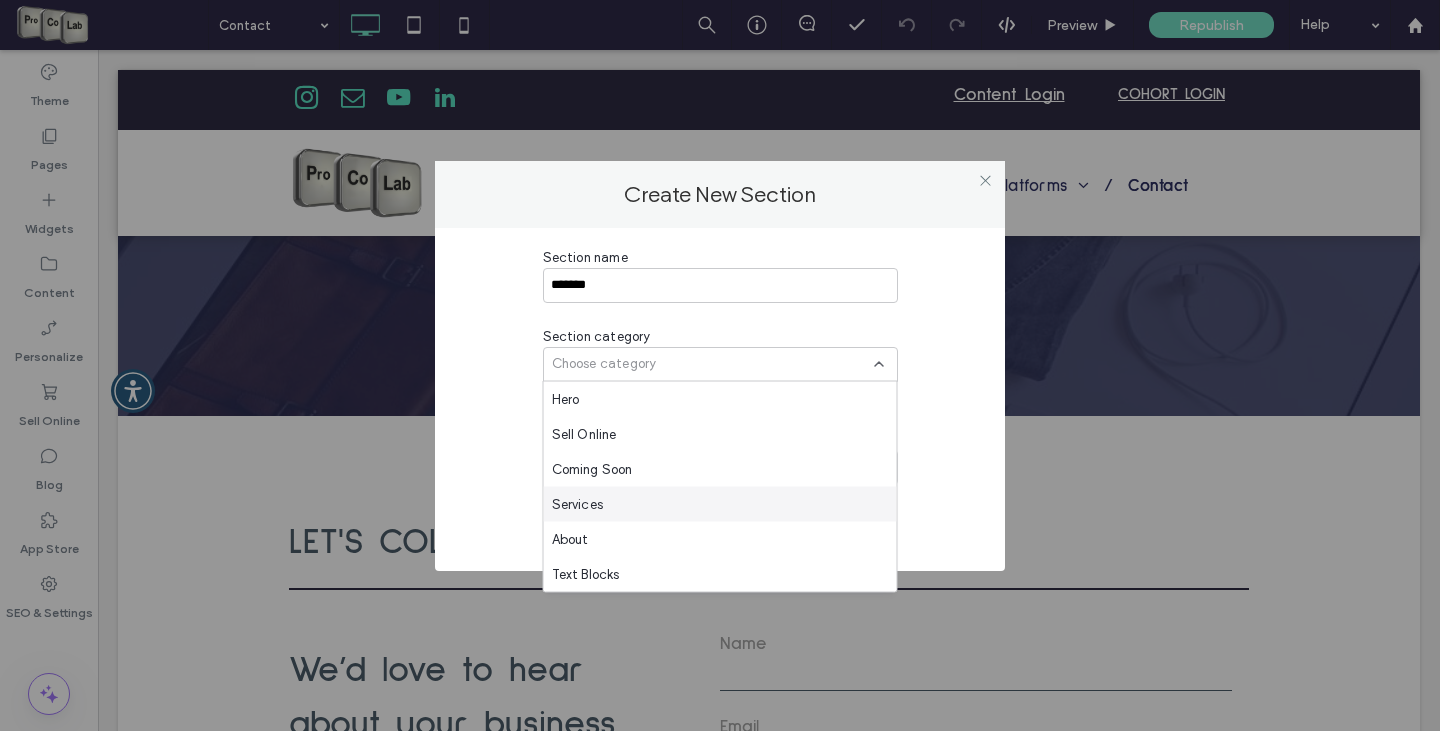 click on "Services" at bounding box center [720, 504] 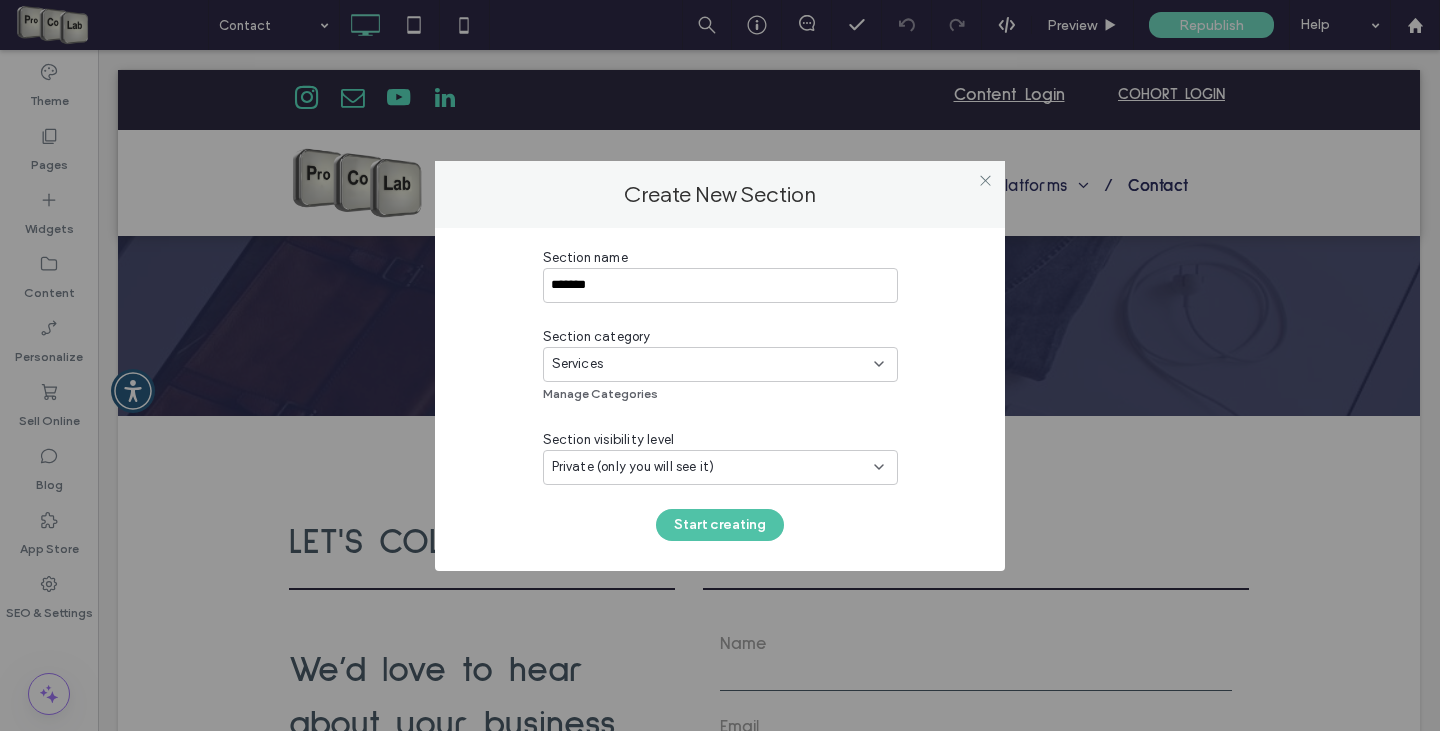 click on "Start creating" at bounding box center (720, 525) 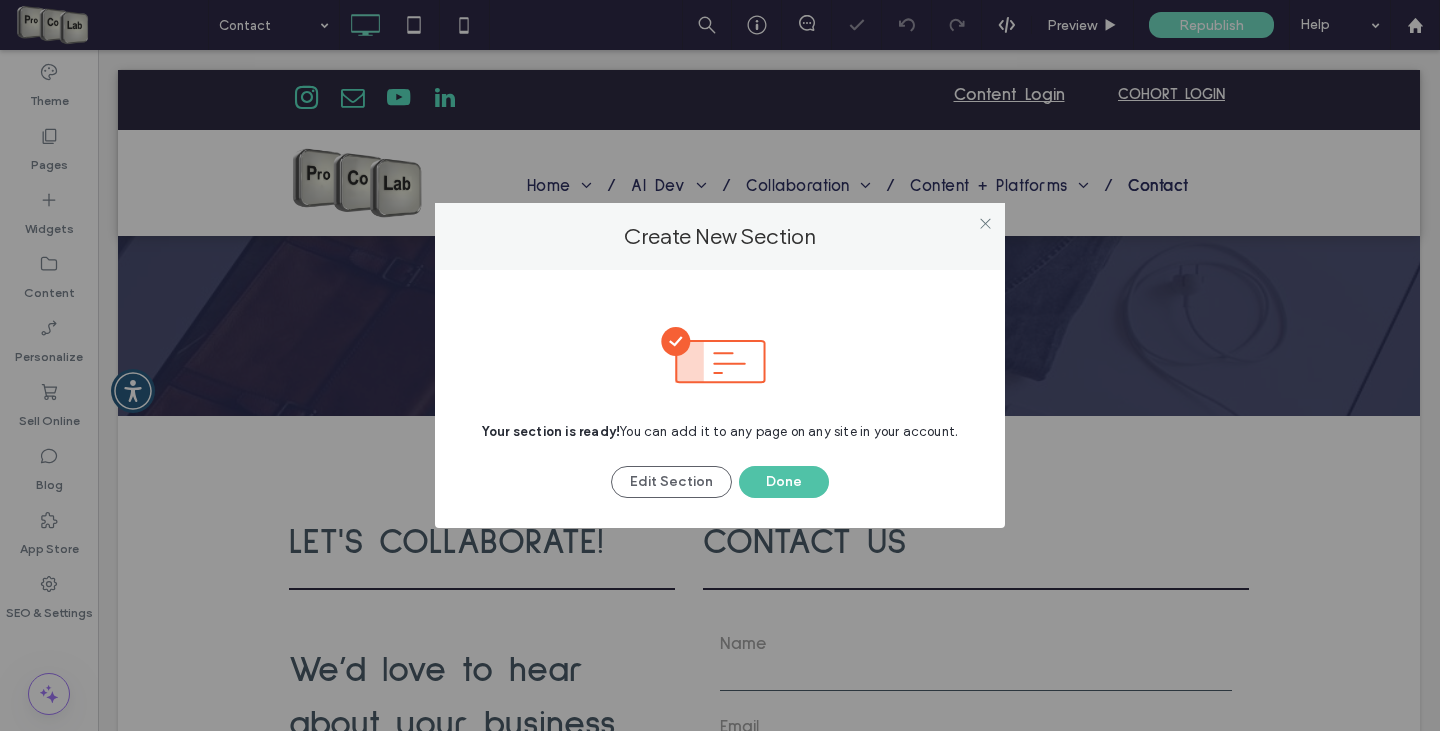 click on "Done" at bounding box center (784, 482) 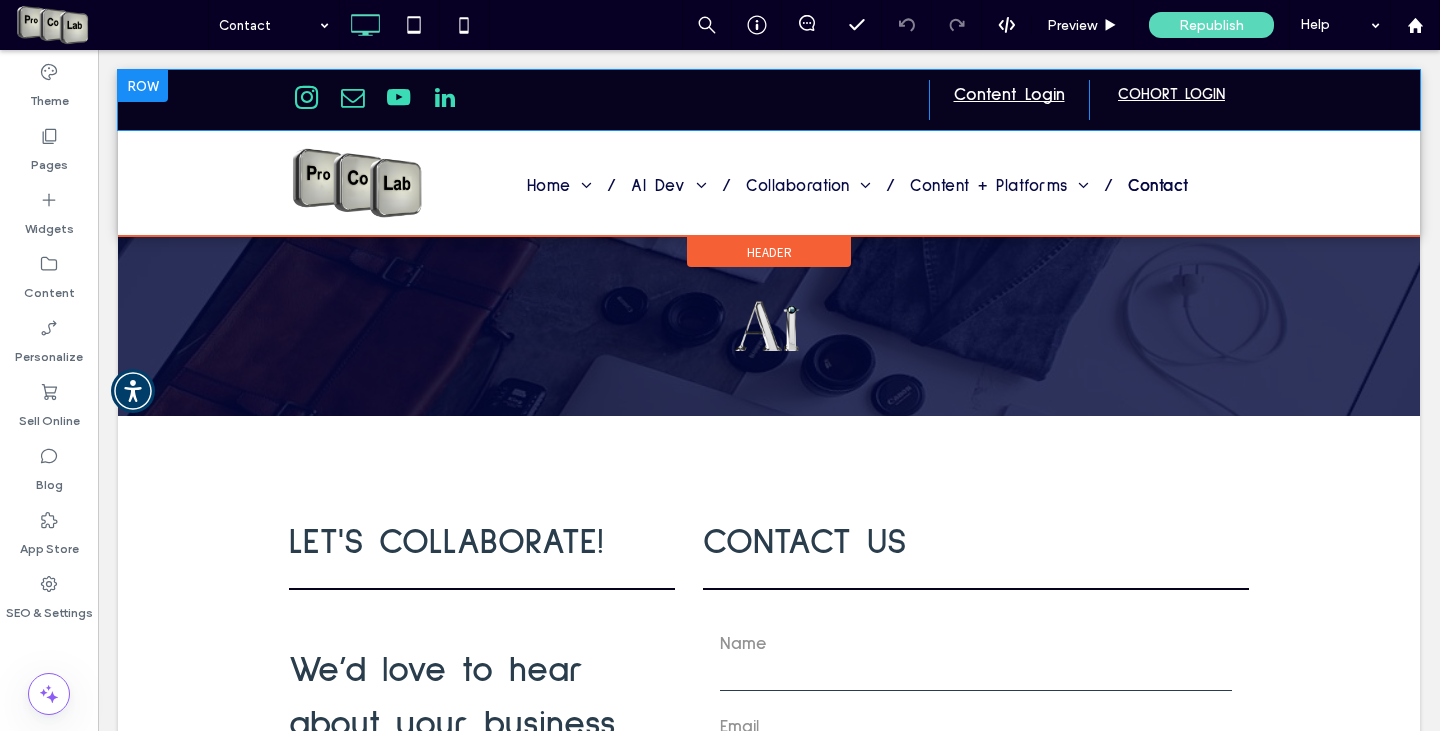 click at bounding box center [143, 86] 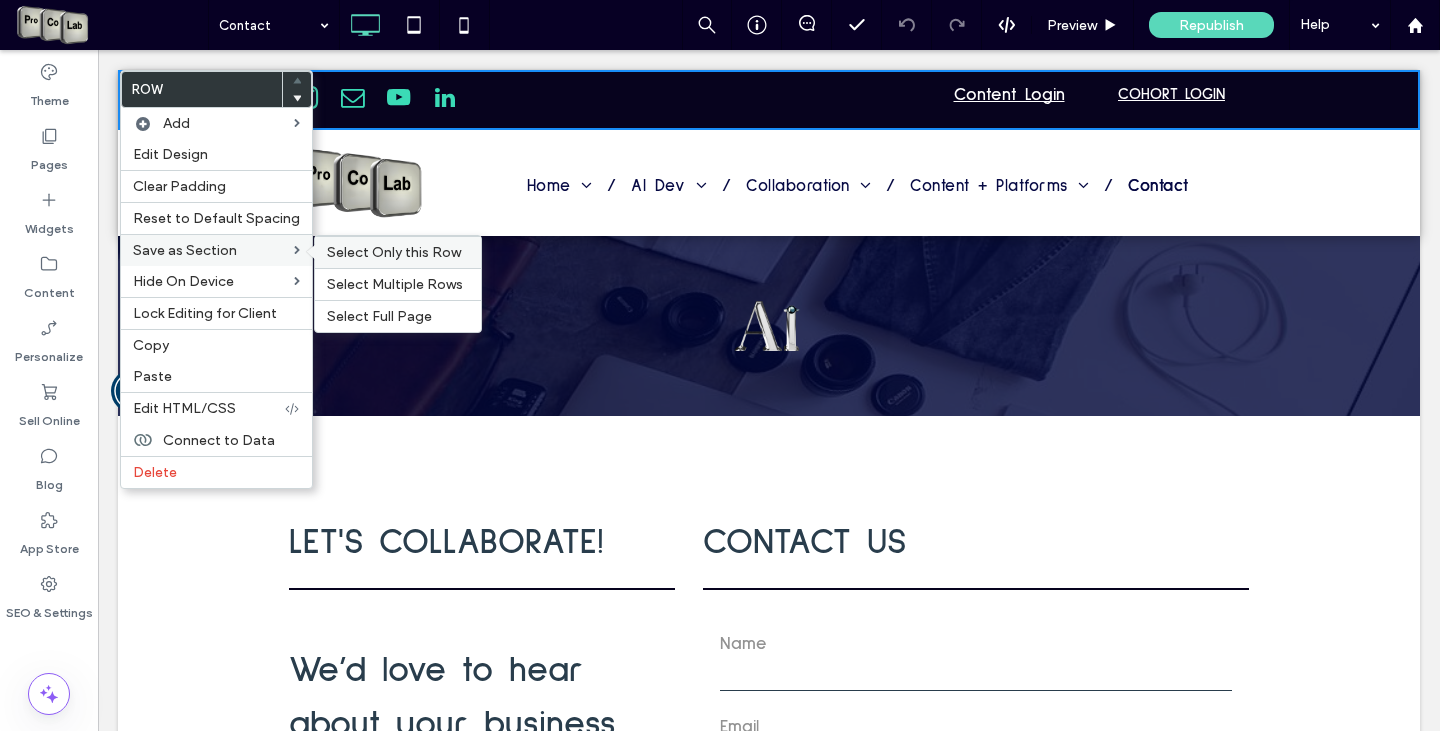 click on "Select Only this Row" at bounding box center [394, 252] 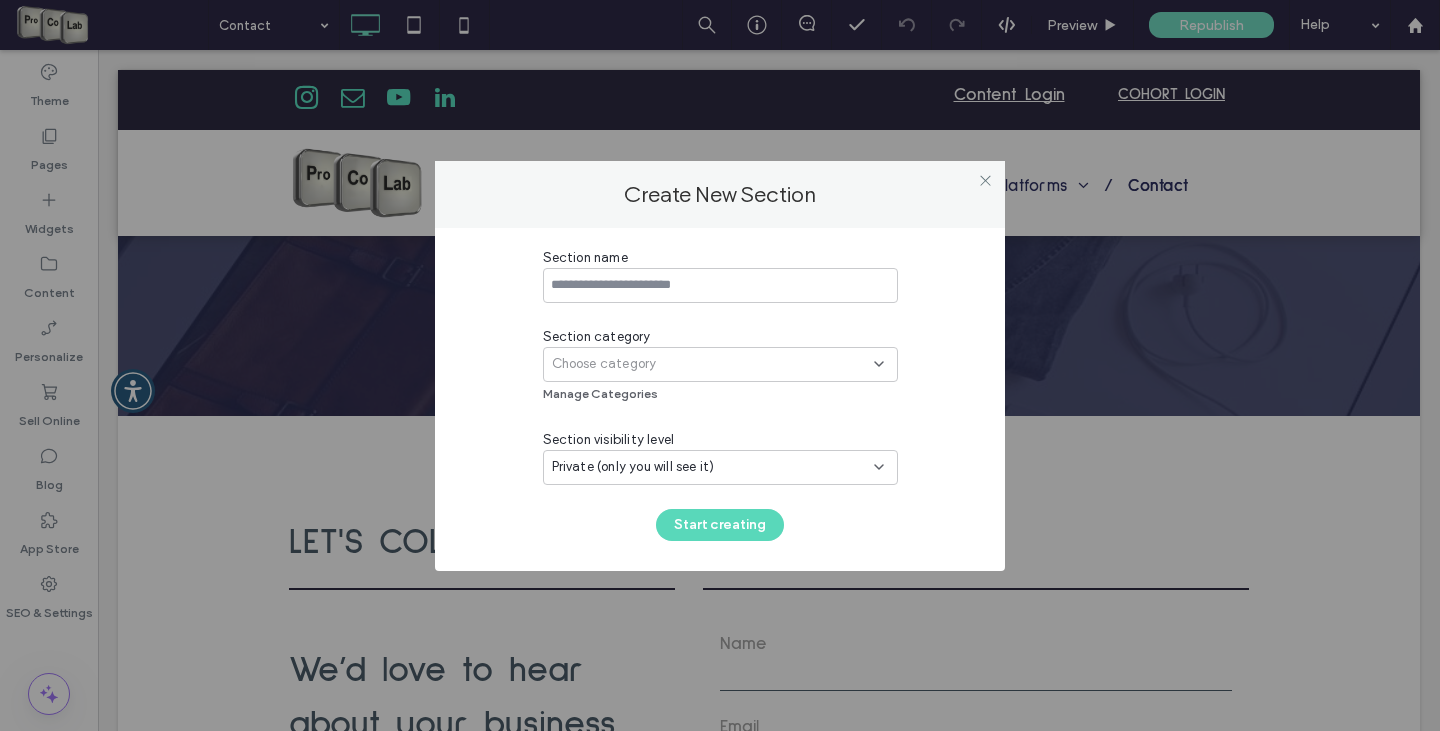 click at bounding box center (720, 285) 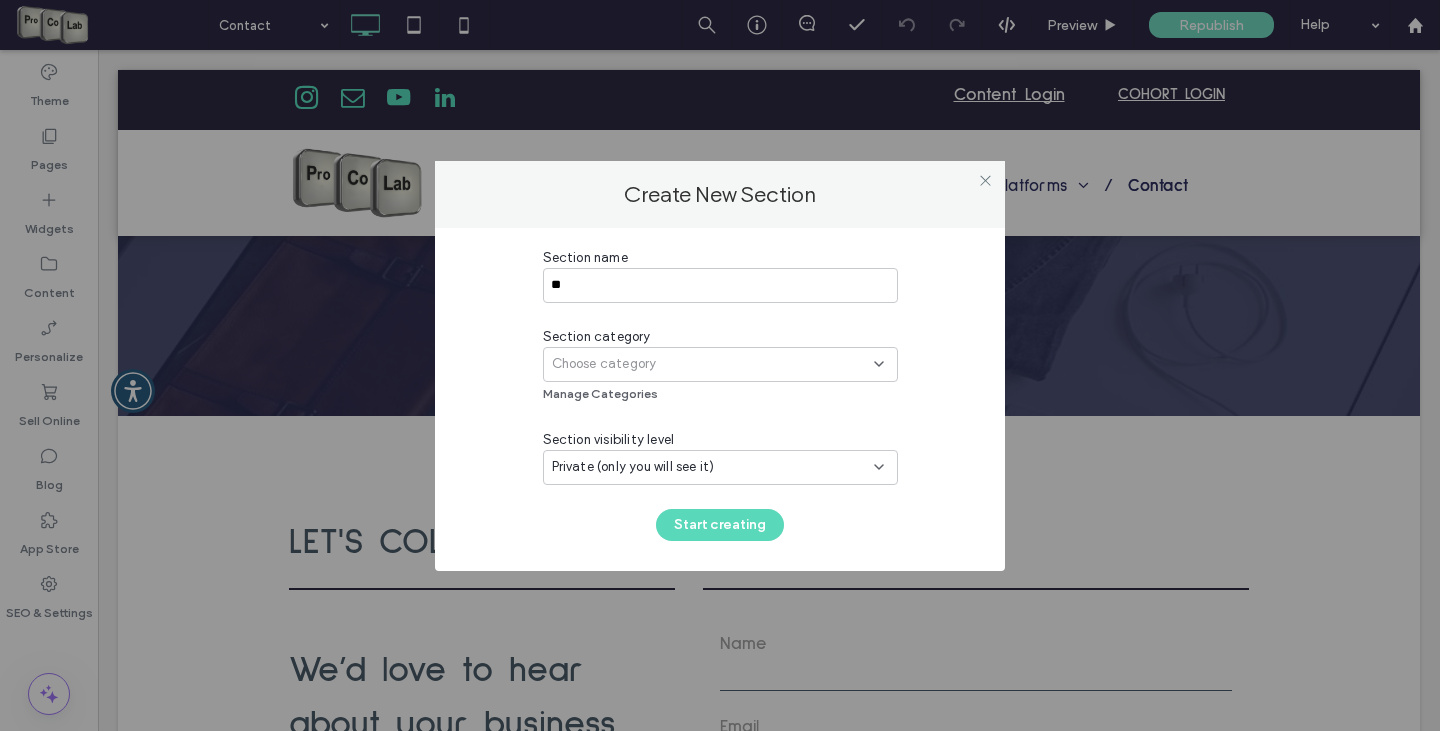 type on "**" 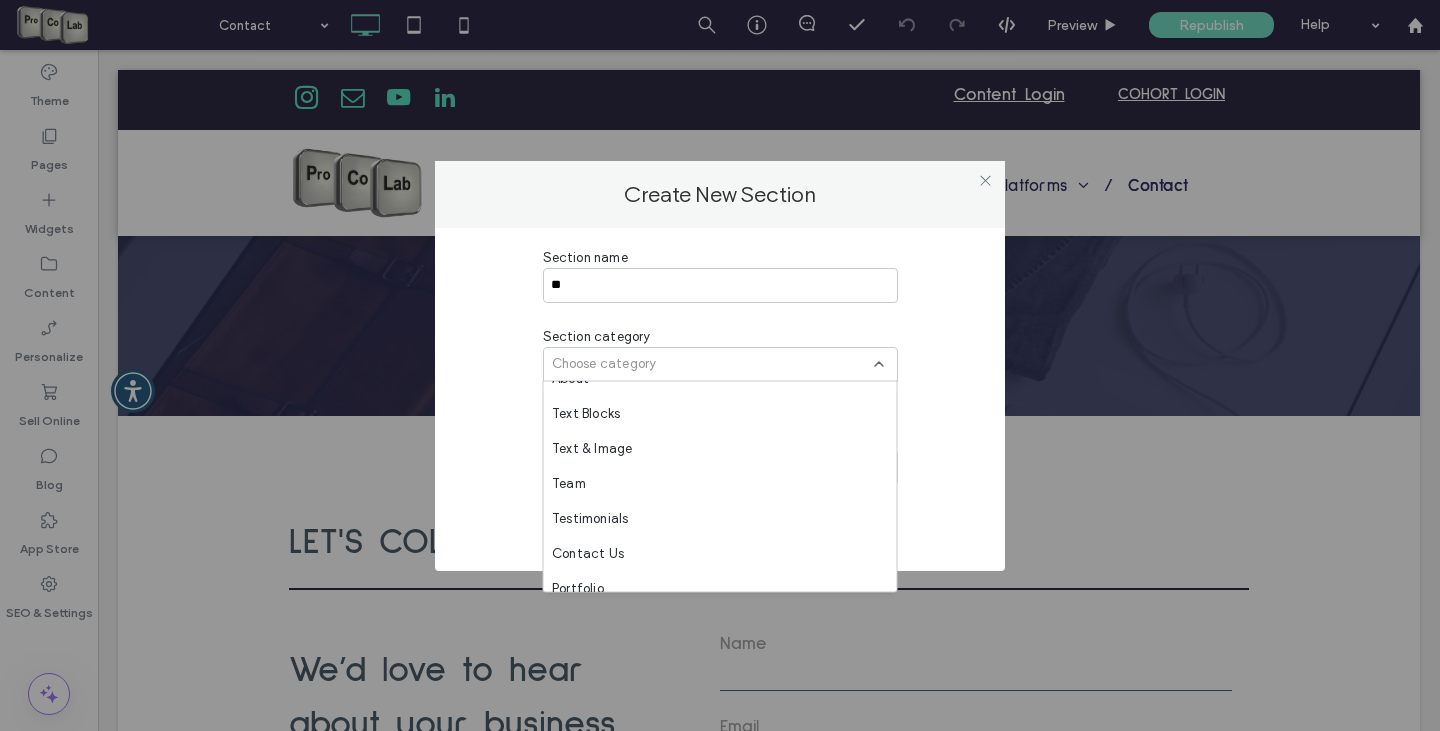 scroll, scrollTop: 200, scrollLeft: 0, axis: vertical 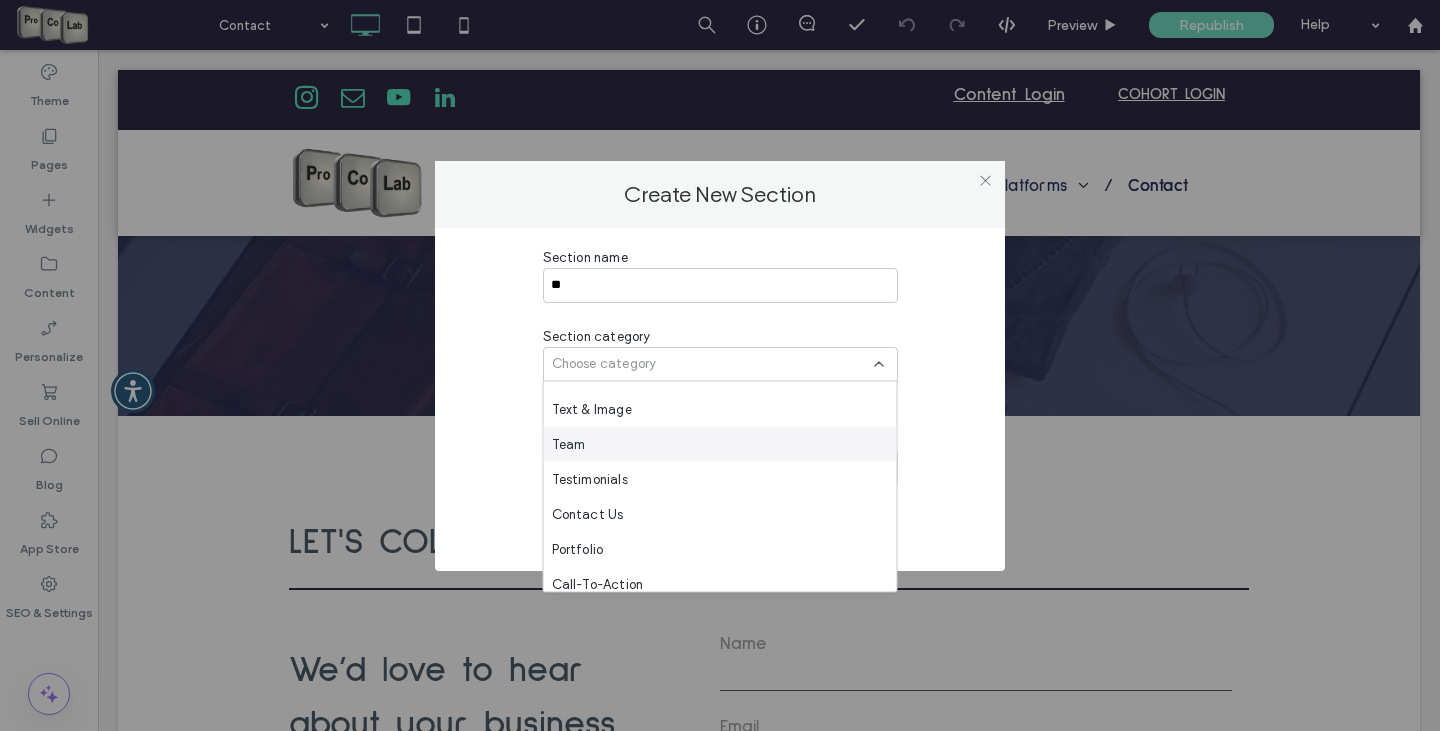 click on "Team" at bounding box center [720, 444] 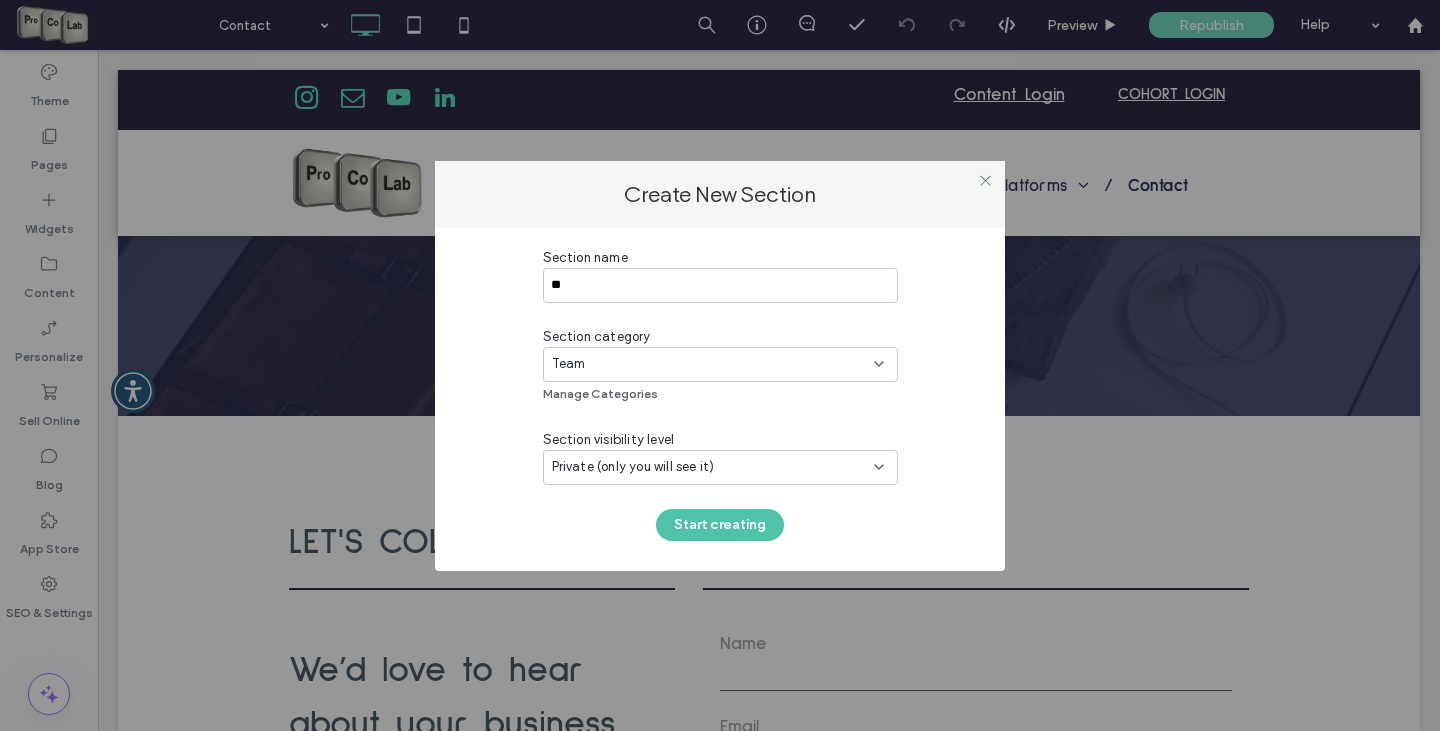 click on "Start creating" at bounding box center (720, 525) 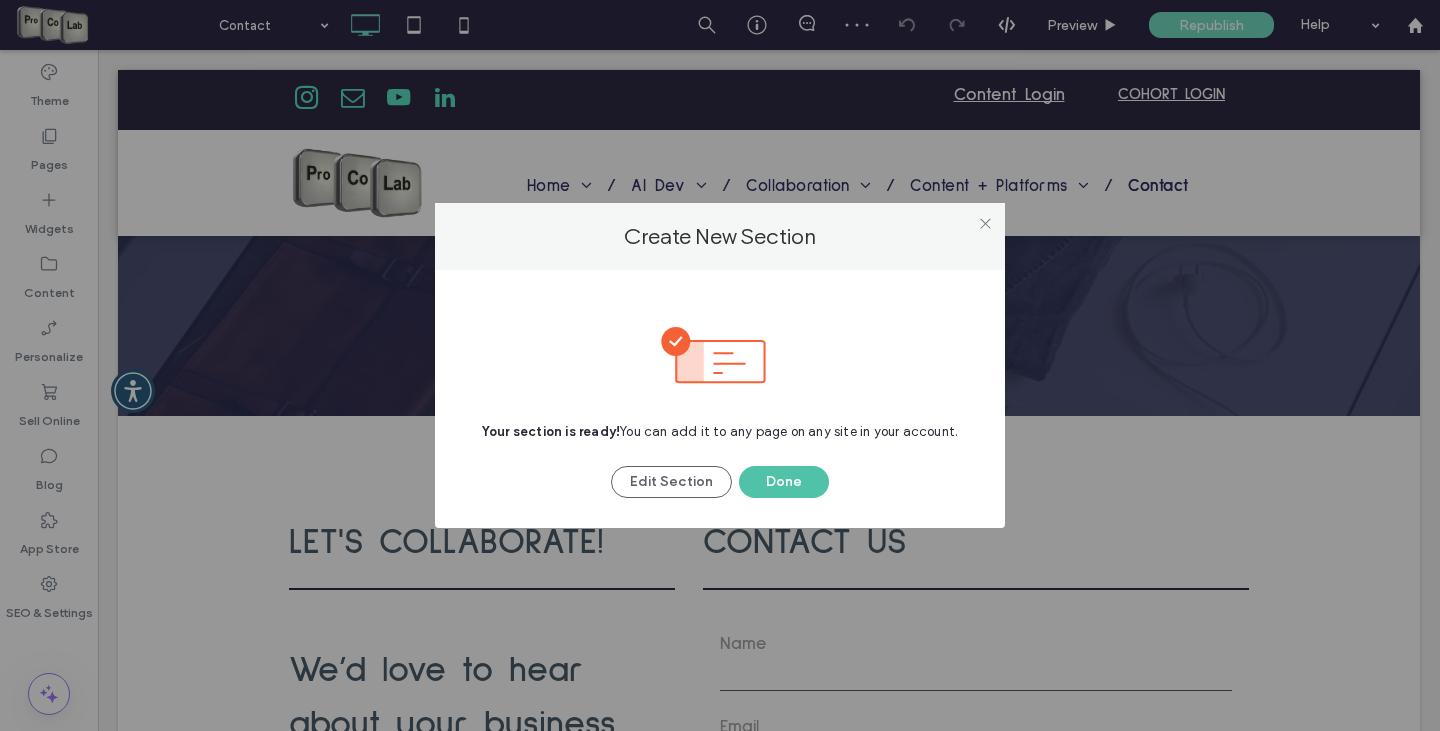 click on "Done" at bounding box center [784, 482] 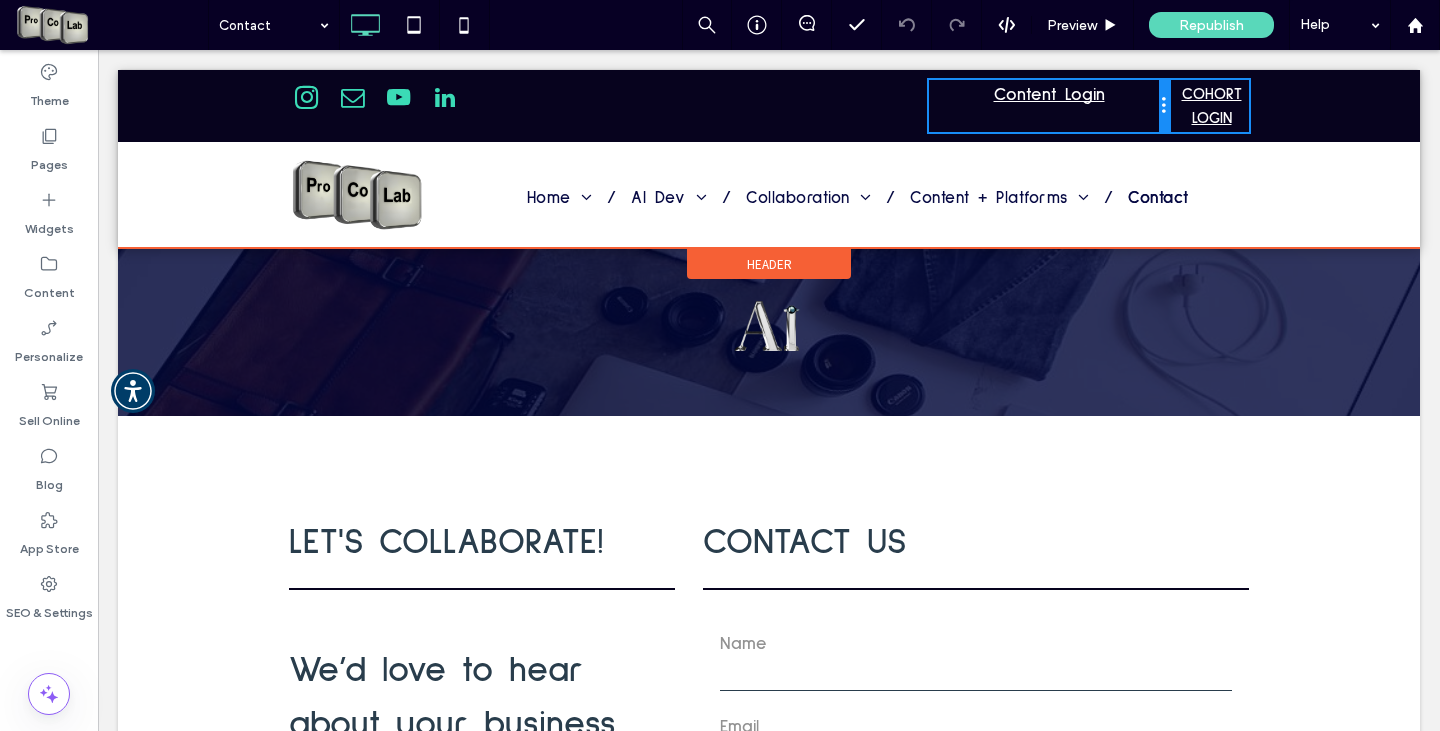drag, startPoint x: 1079, startPoint y: 95, endPoint x: 1329, endPoint y: 145, distance: 254.95097 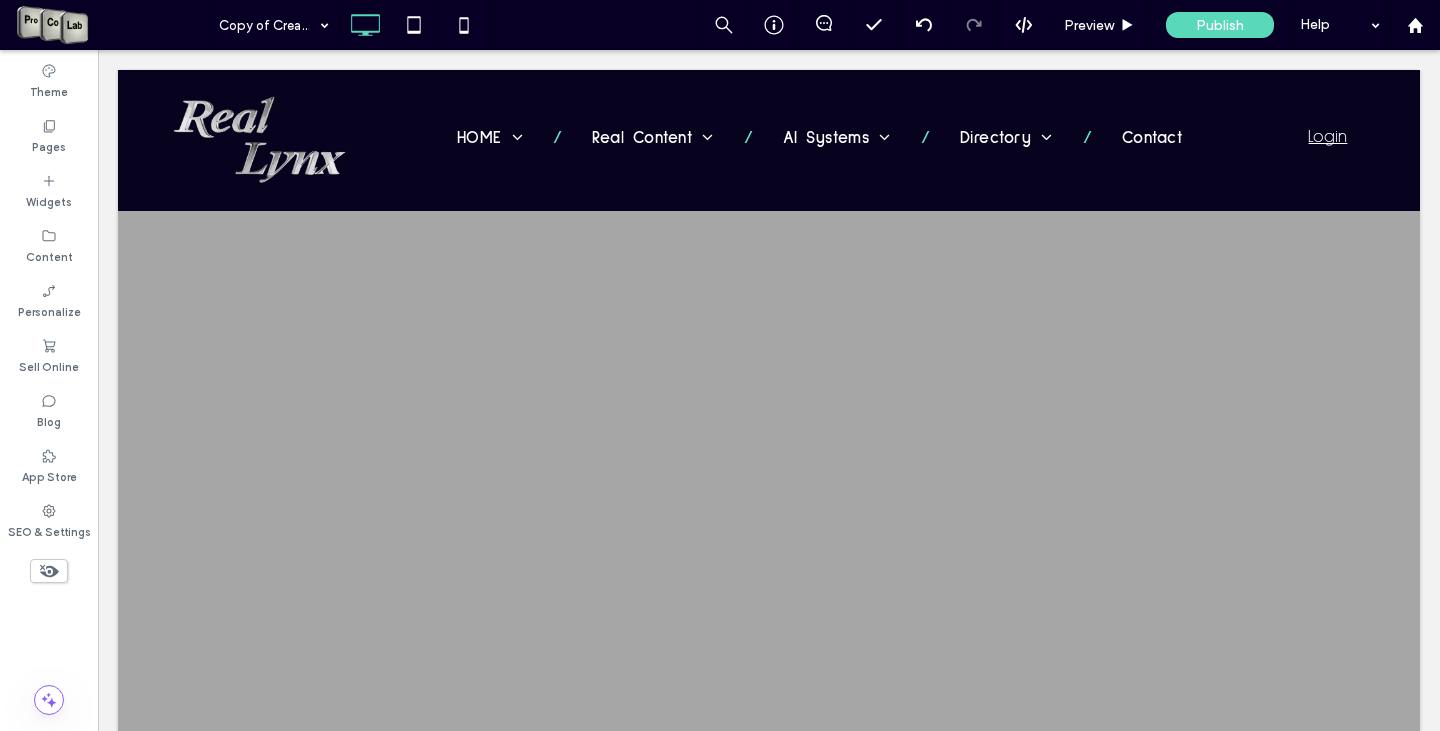 scroll, scrollTop: 140, scrollLeft: 0, axis: vertical 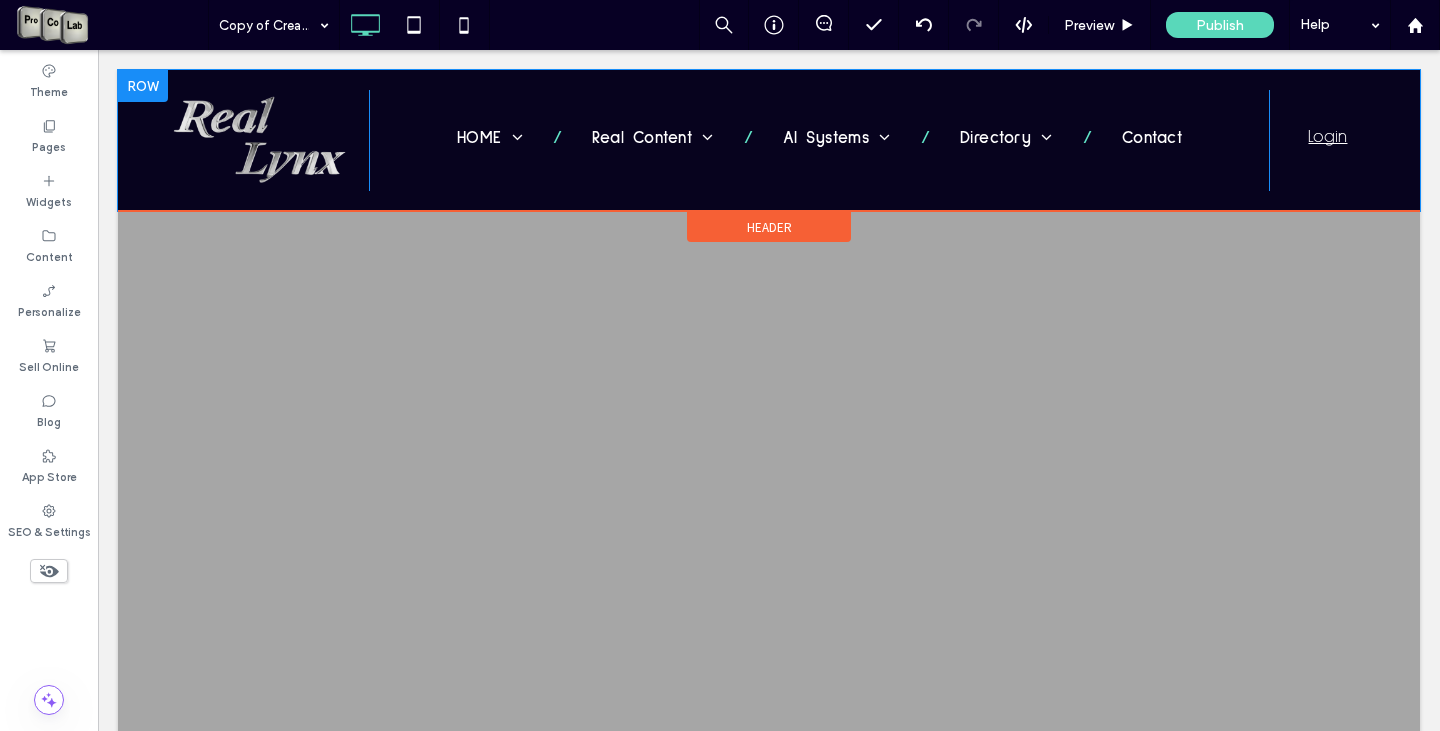 click at bounding box center (143, 86) 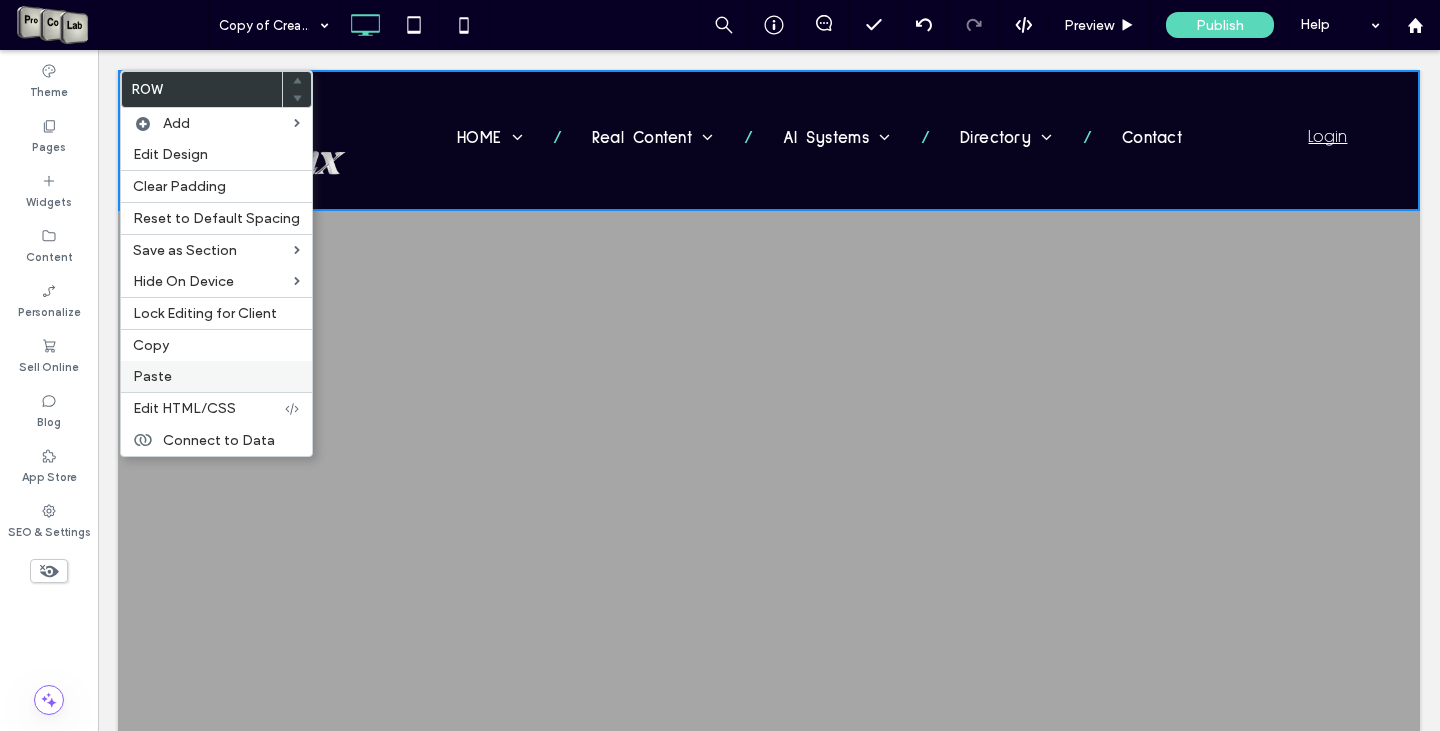 click on "Paste" at bounding box center [216, 376] 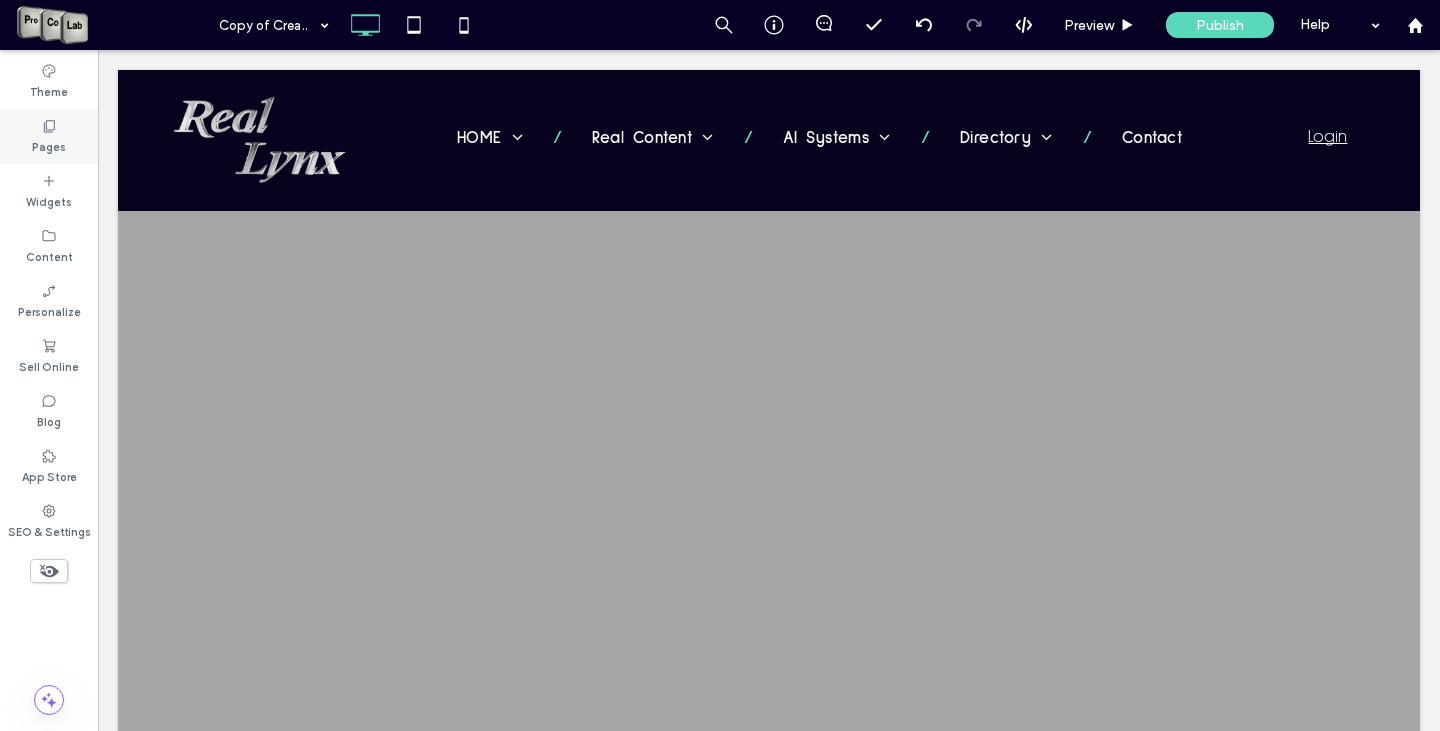 click on "Pages" at bounding box center (49, 136) 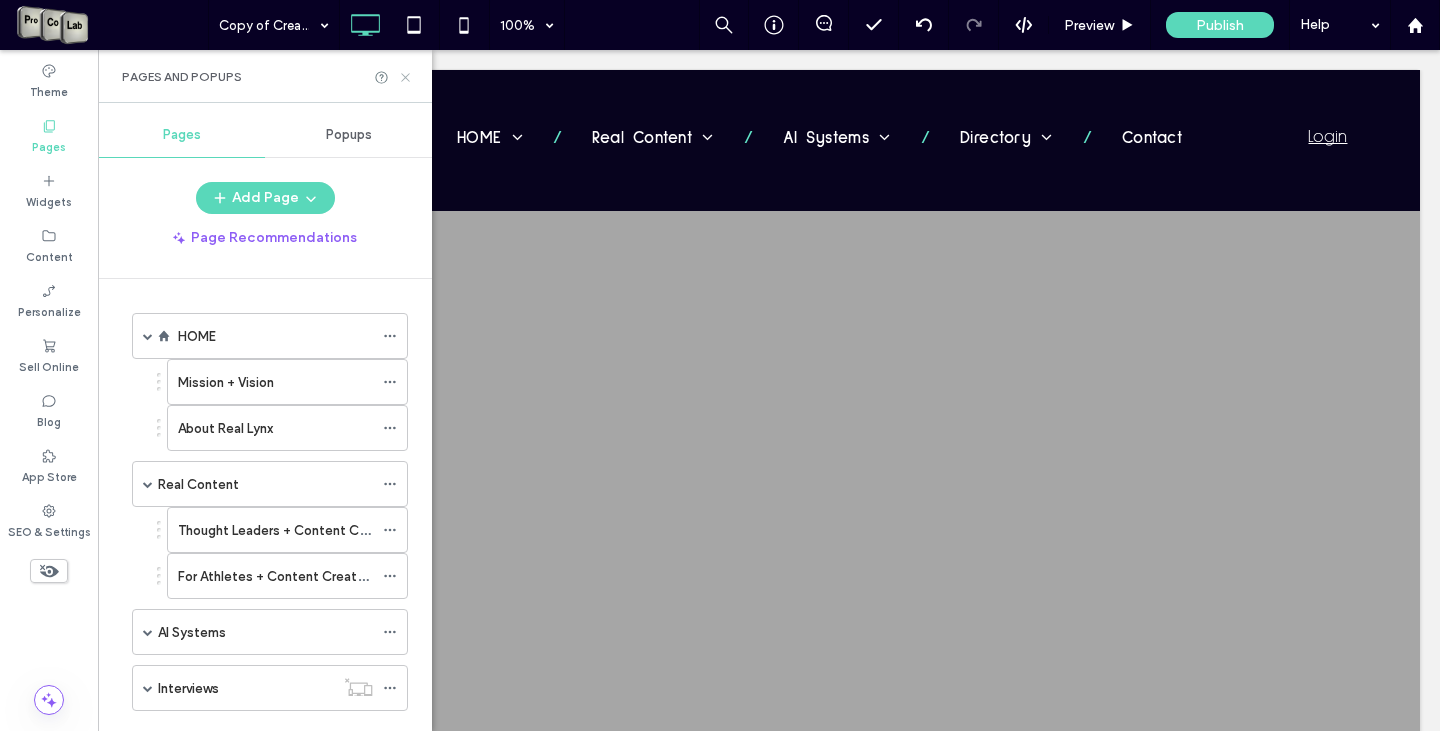 click 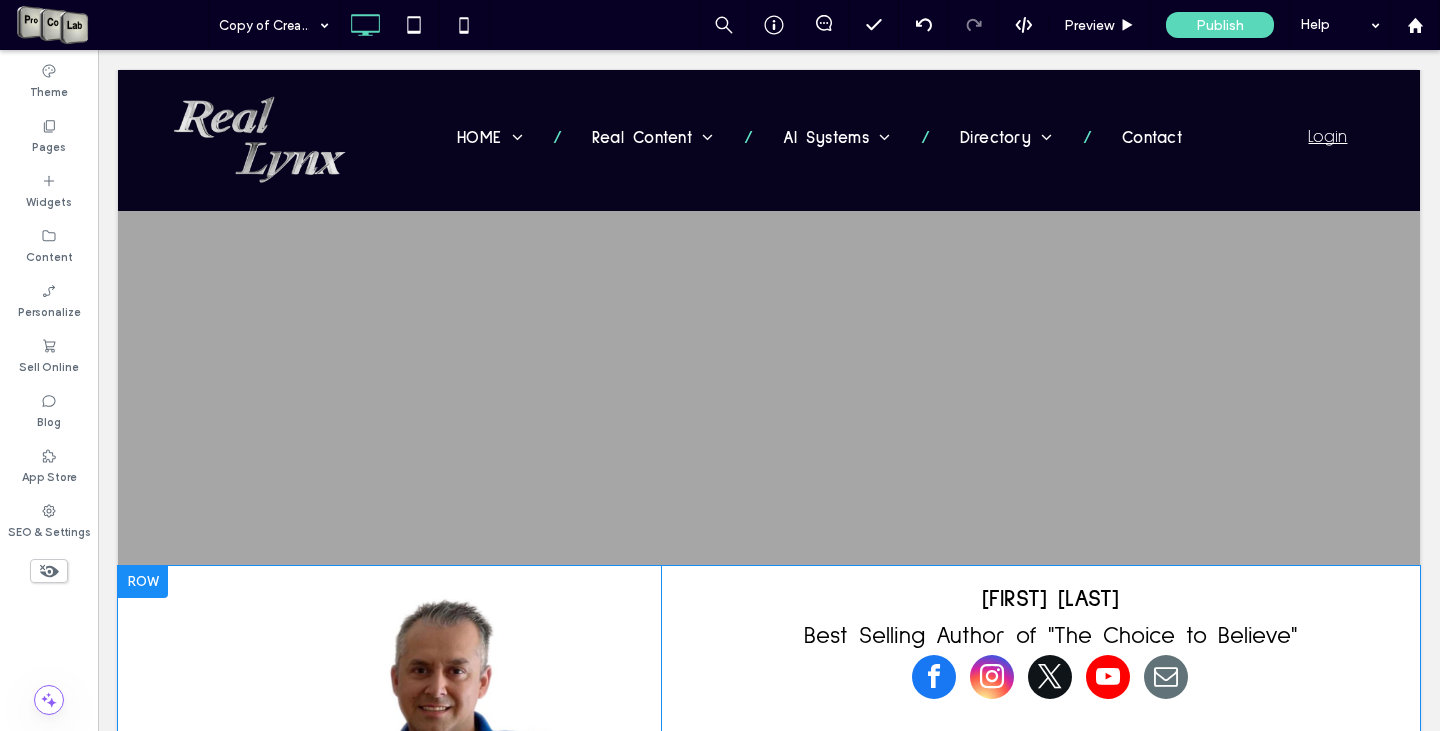 scroll, scrollTop: 300, scrollLeft: 0, axis: vertical 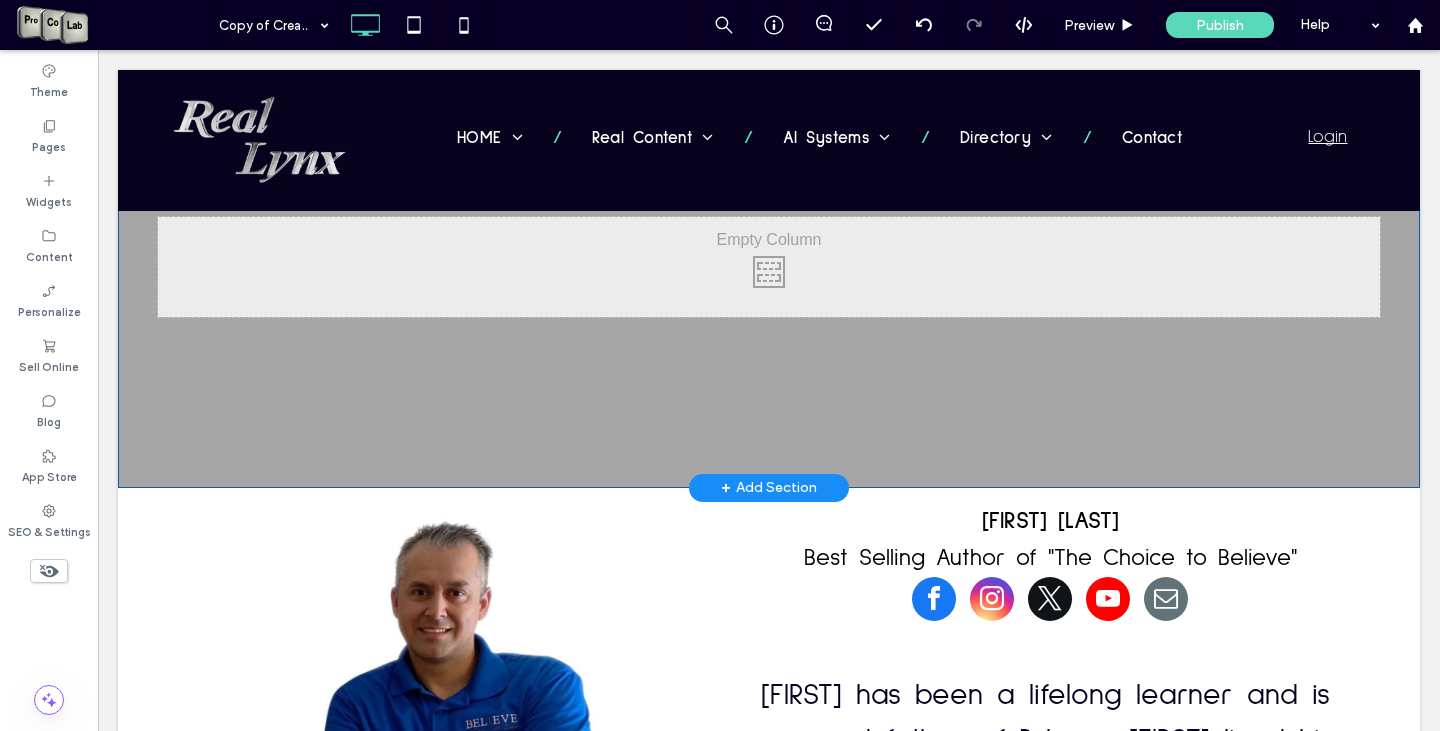 click on "+ Add Section" at bounding box center (769, 488) 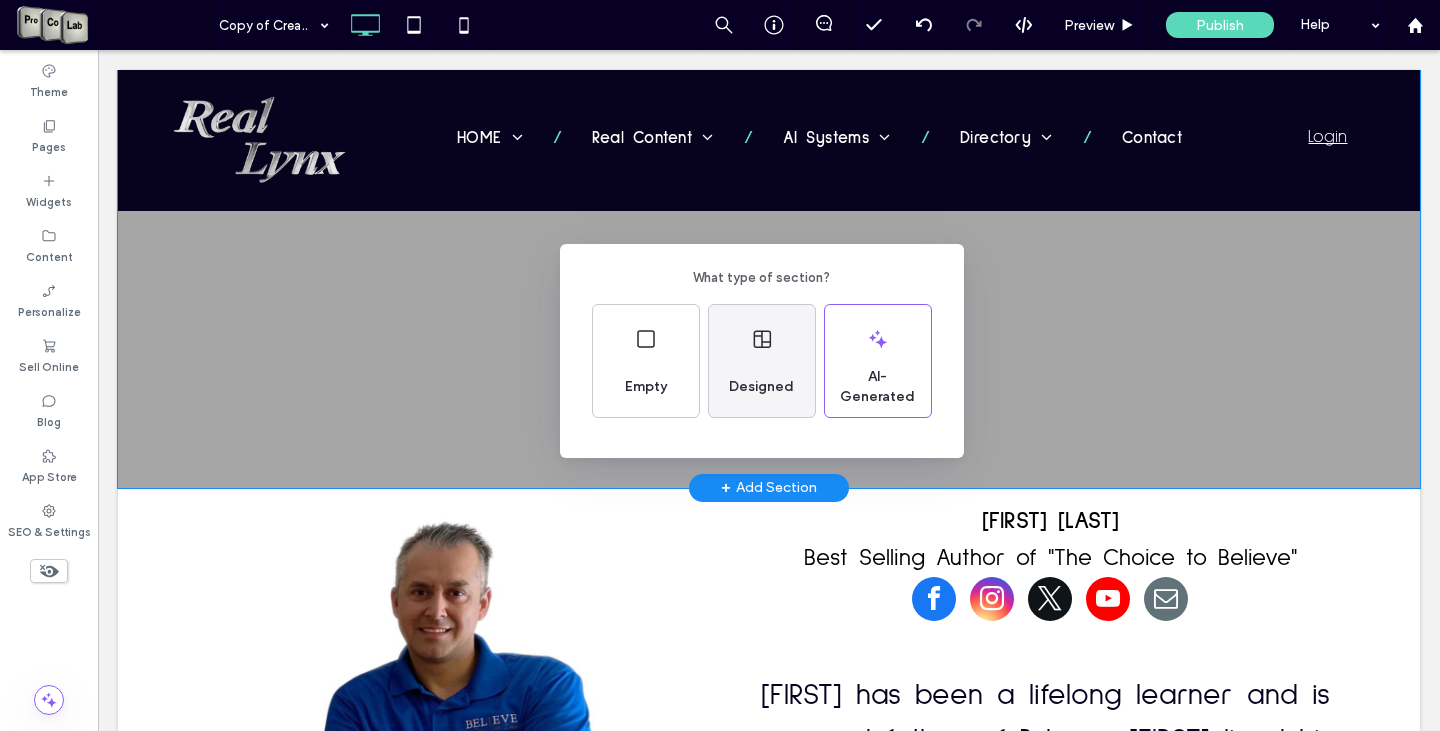 click on "Designed" at bounding box center (761, 387) 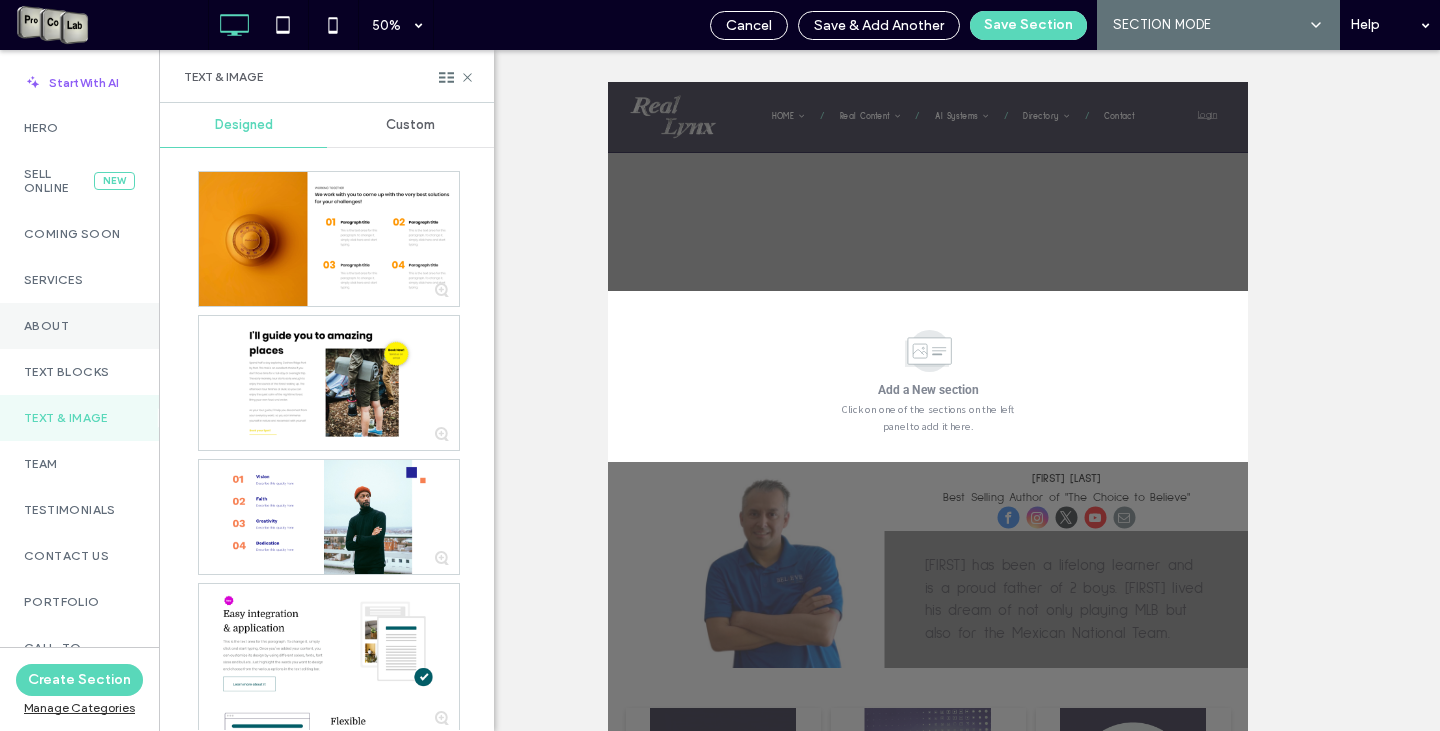 click on "About" at bounding box center (79, 326) 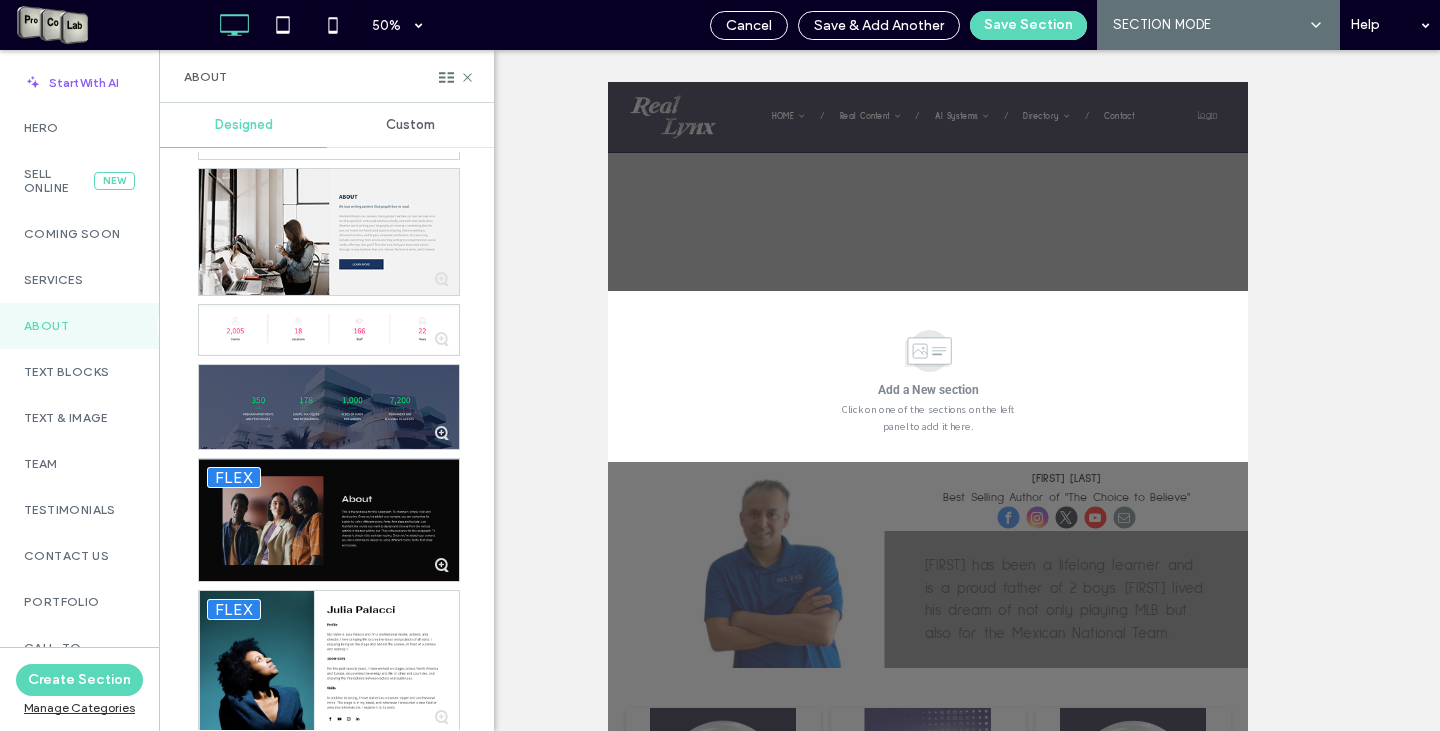 scroll, scrollTop: 2505, scrollLeft: 0, axis: vertical 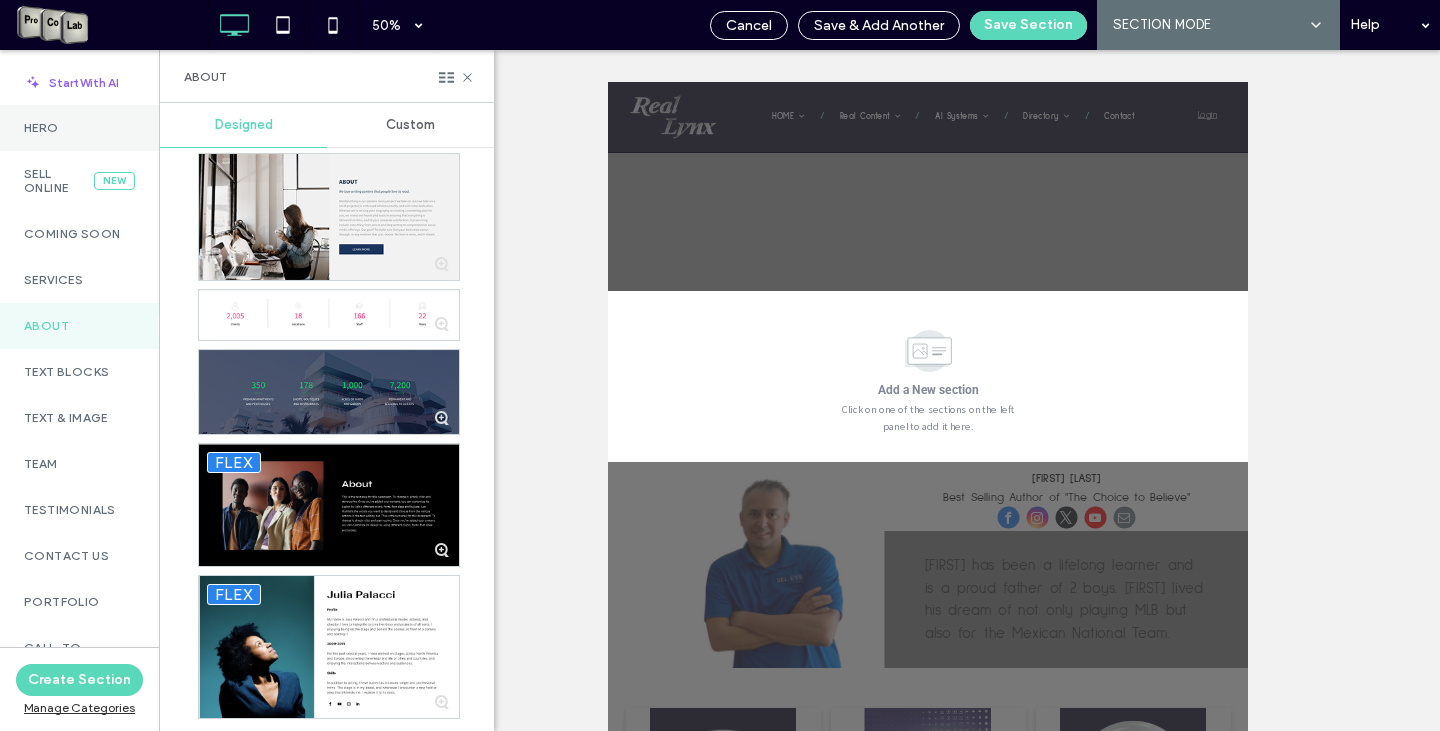 click on "Hero" at bounding box center (79, 128) 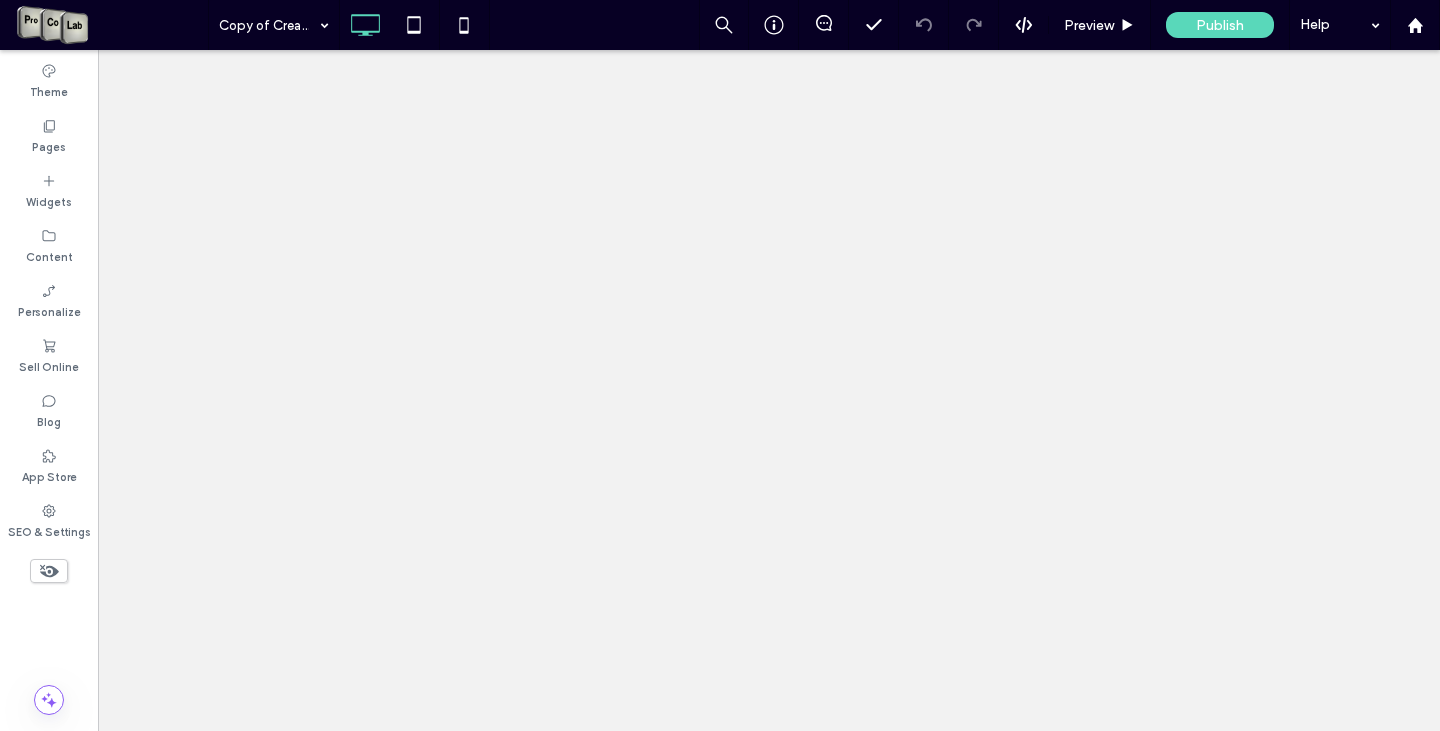 scroll, scrollTop: 0, scrollLeft: 0, axis: both 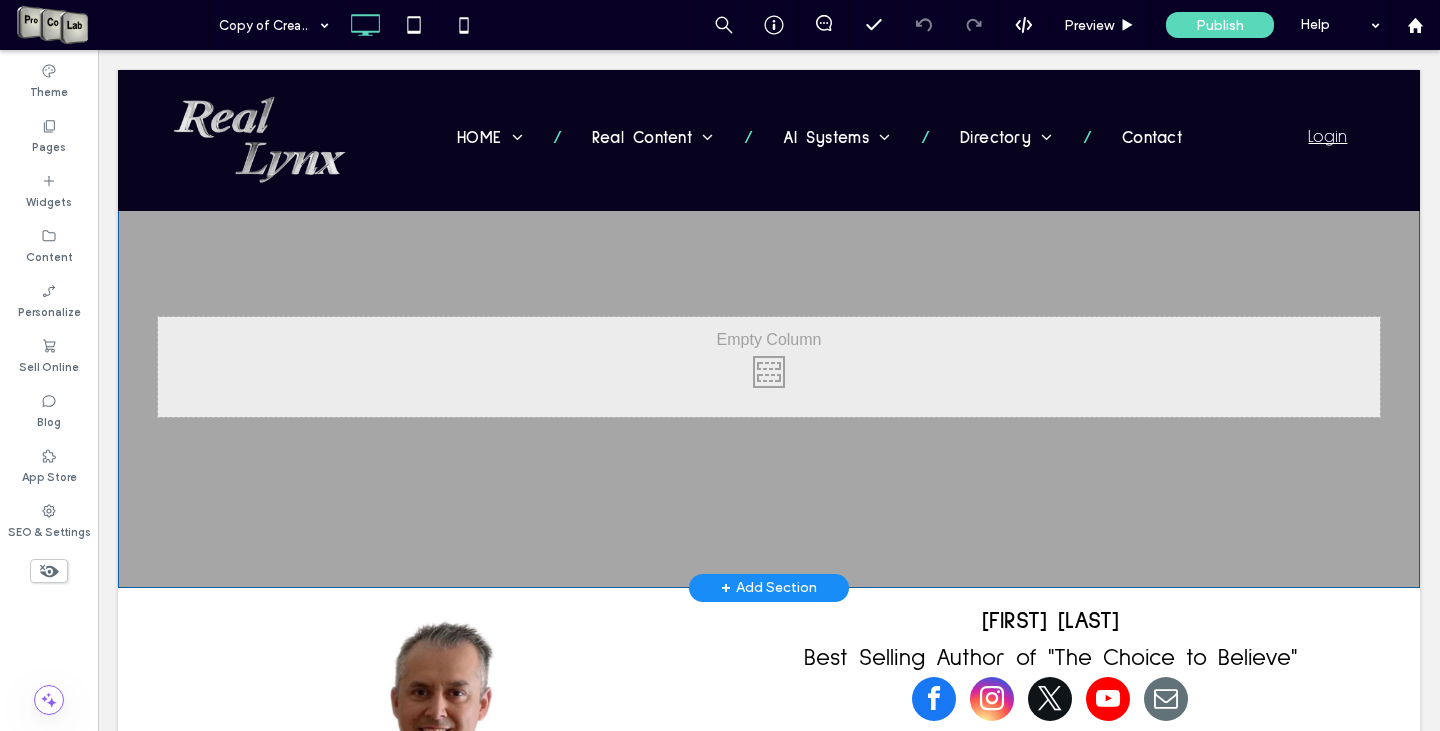 click on "+ Add Section" at bounding box center (769, 588) 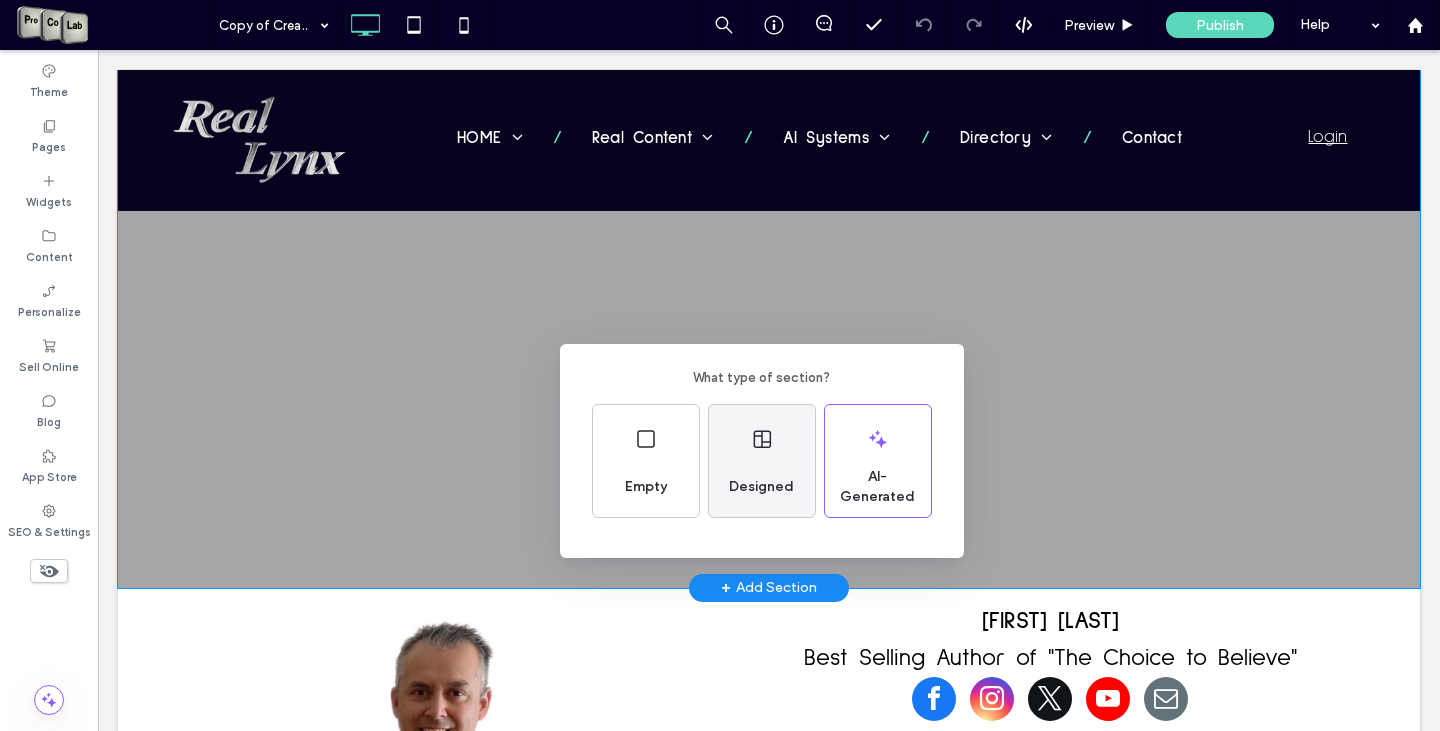 click on "Designed" at bounding box center (761, 487) 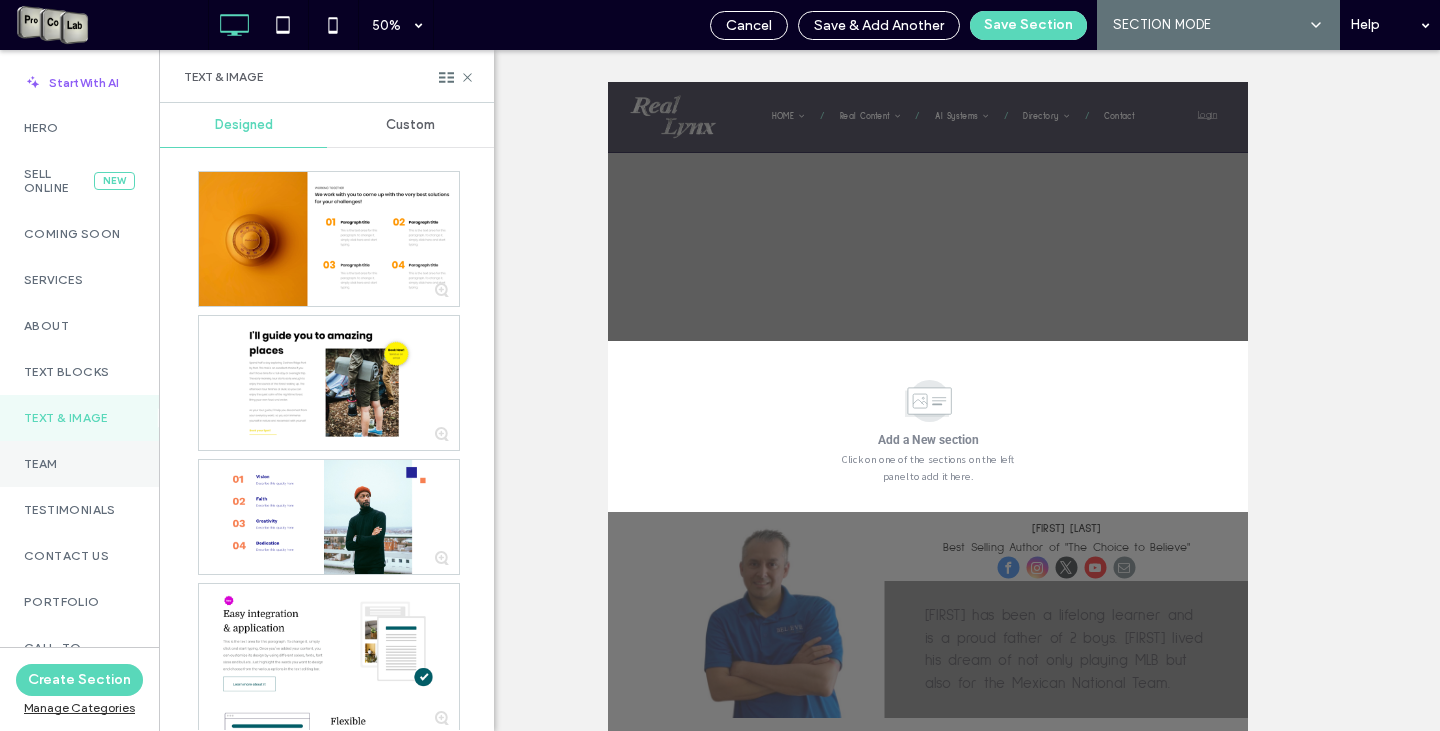 click on "Team" at bounding box center (79, 464) 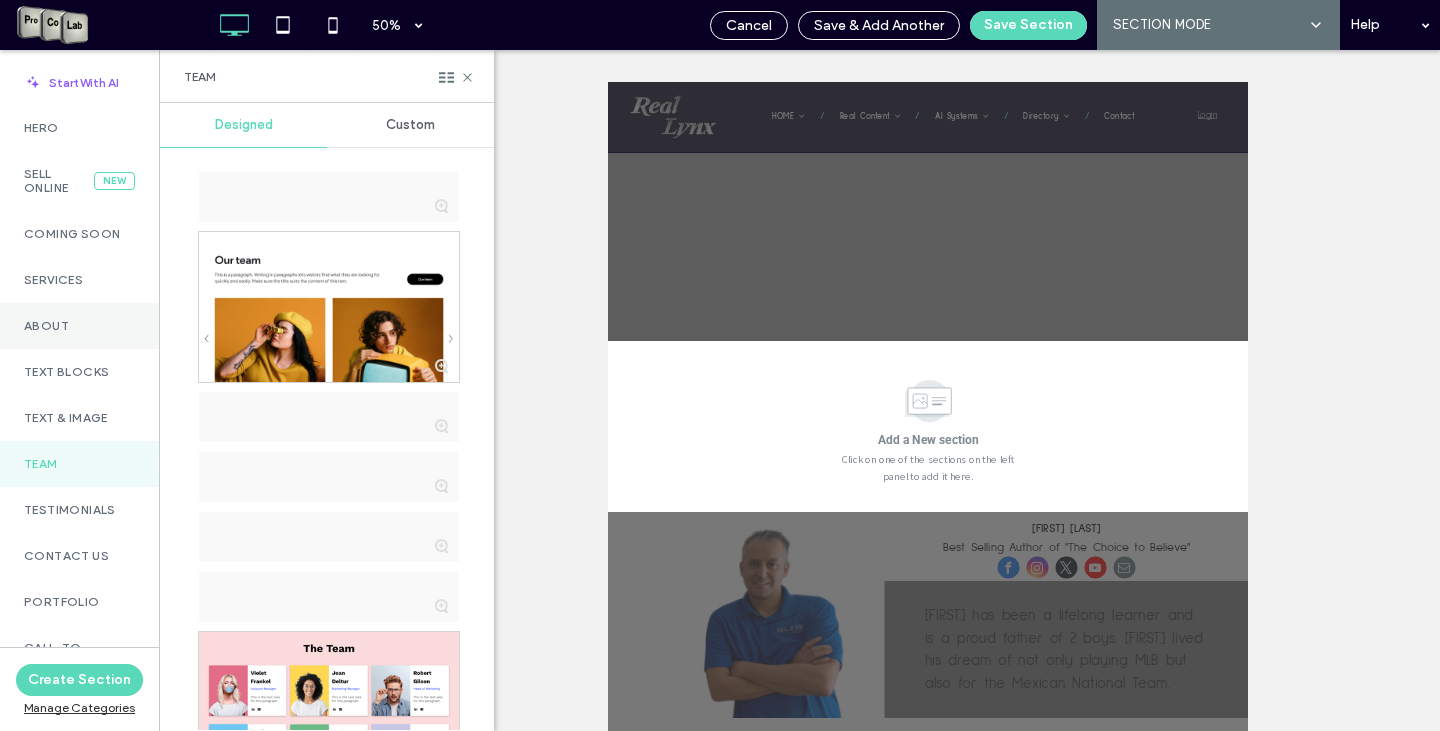 click on "About" at bounding box center [79, 326] 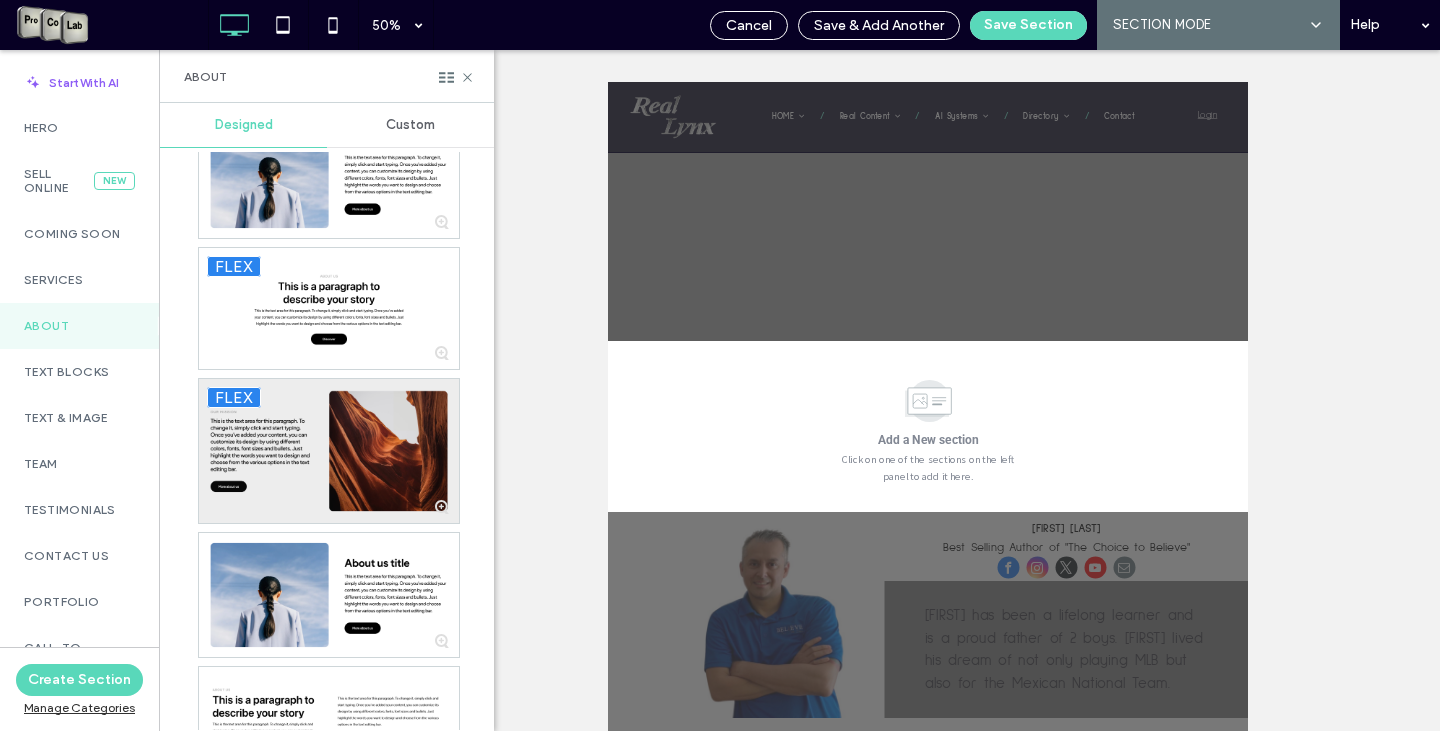 scroll, scrollTop: 500, scrollLeft: 0, axis: vertical 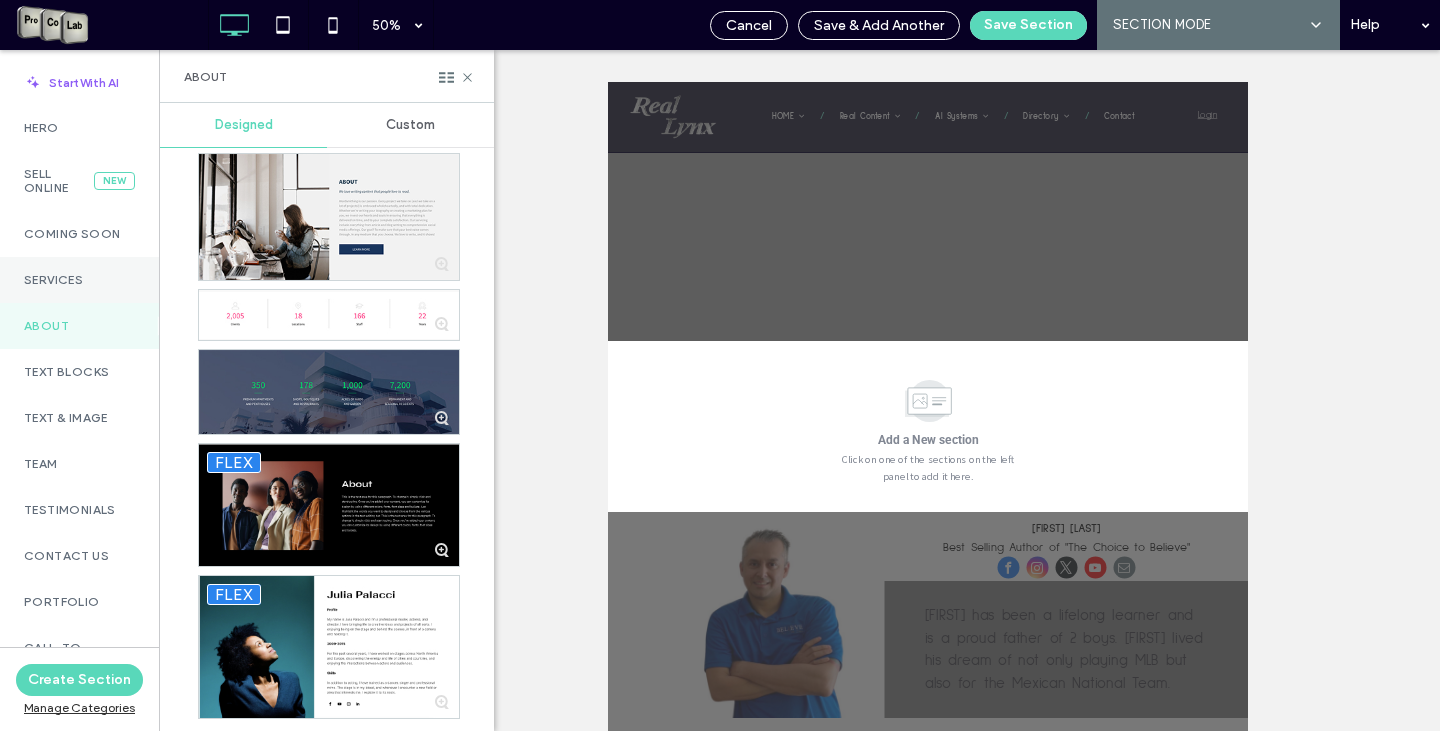 click on "Services" at bounding box center [79, 280] 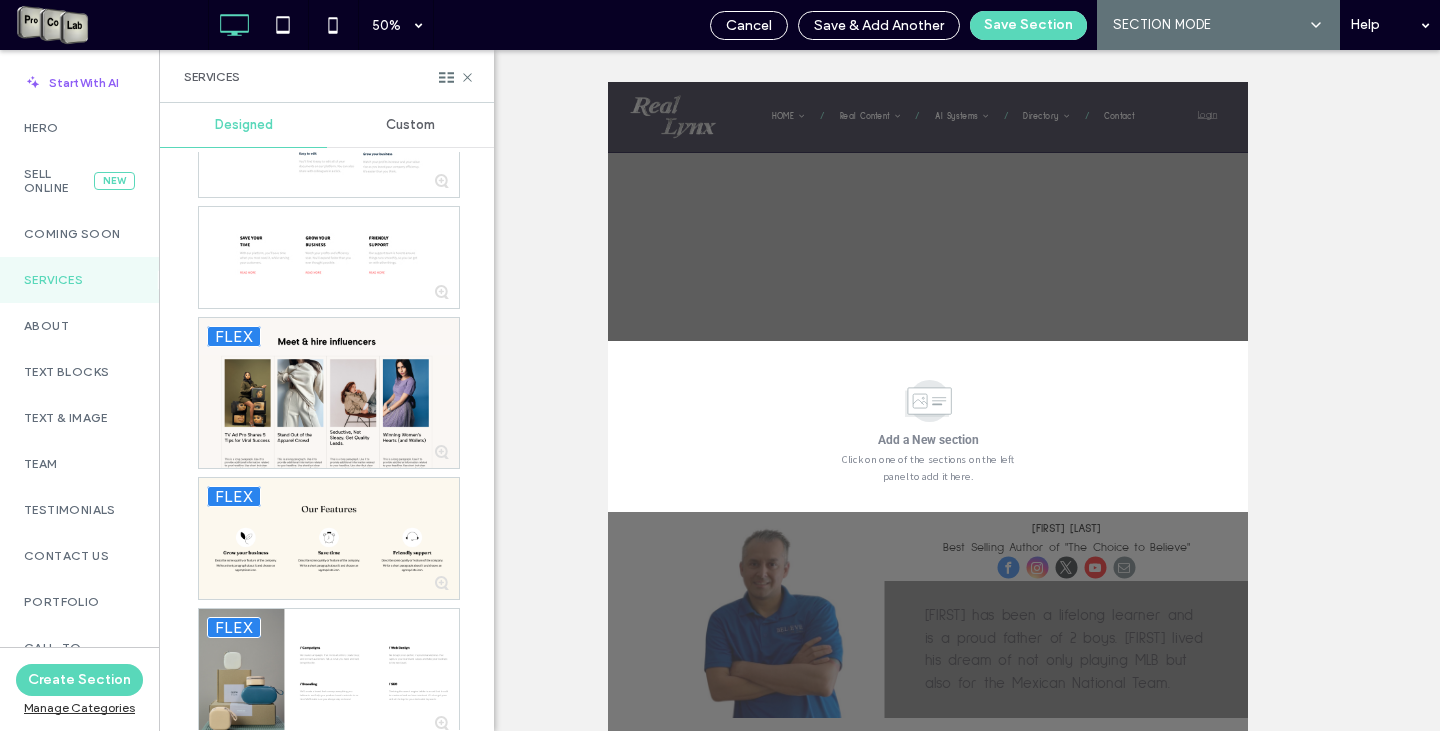 scroll, scrollTop: 6352, scrollLeft: 0, axis: vertical 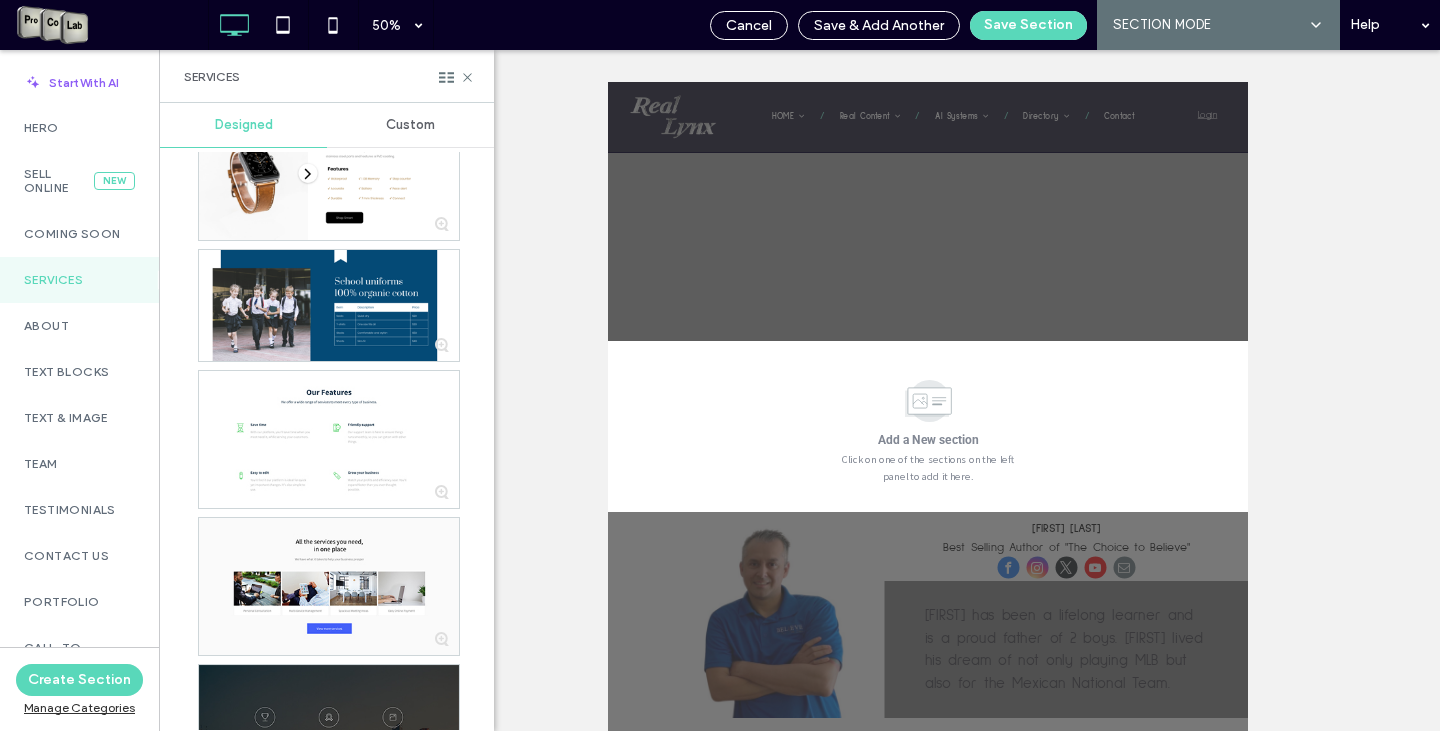 click on "Custom" at bounding box center [410, 125] 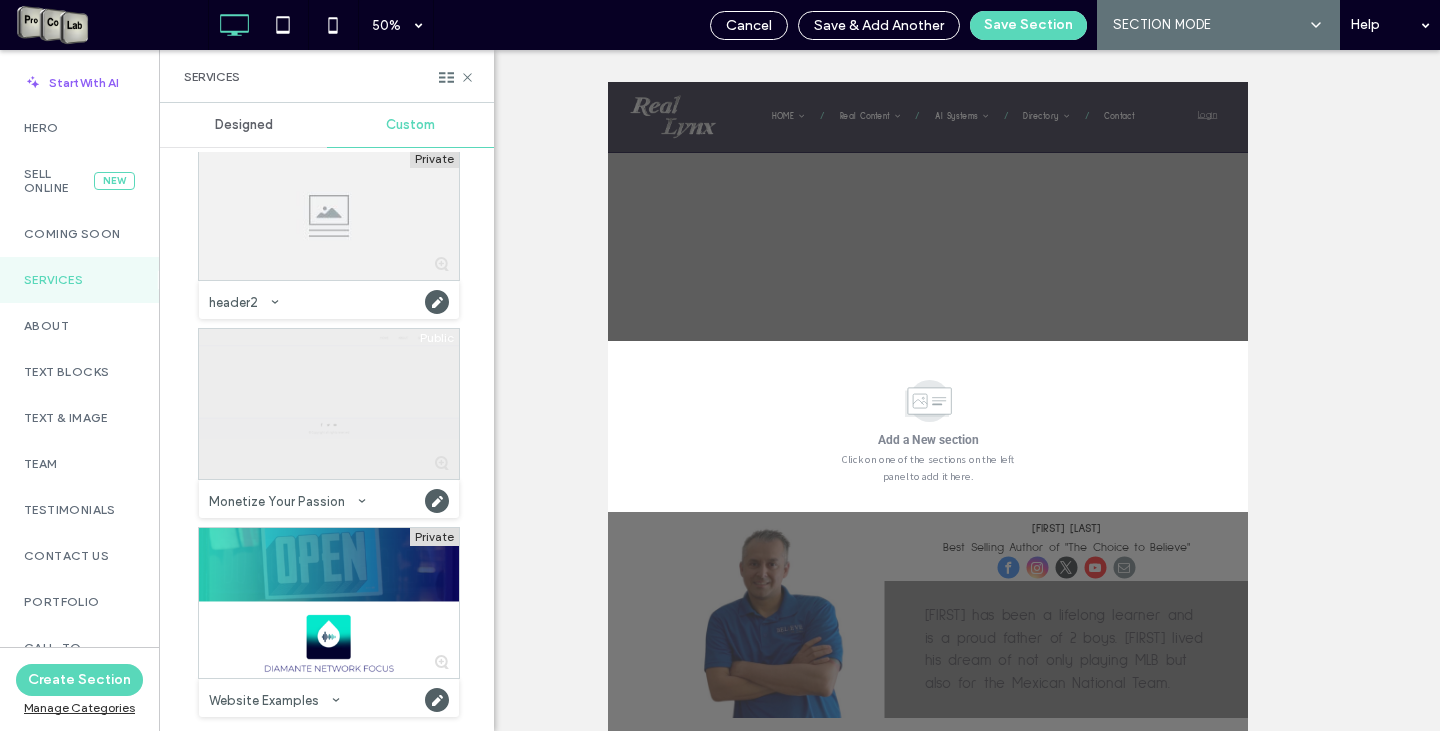 scroll, scrollTop: 0, scrollLeft: 0, axis: both 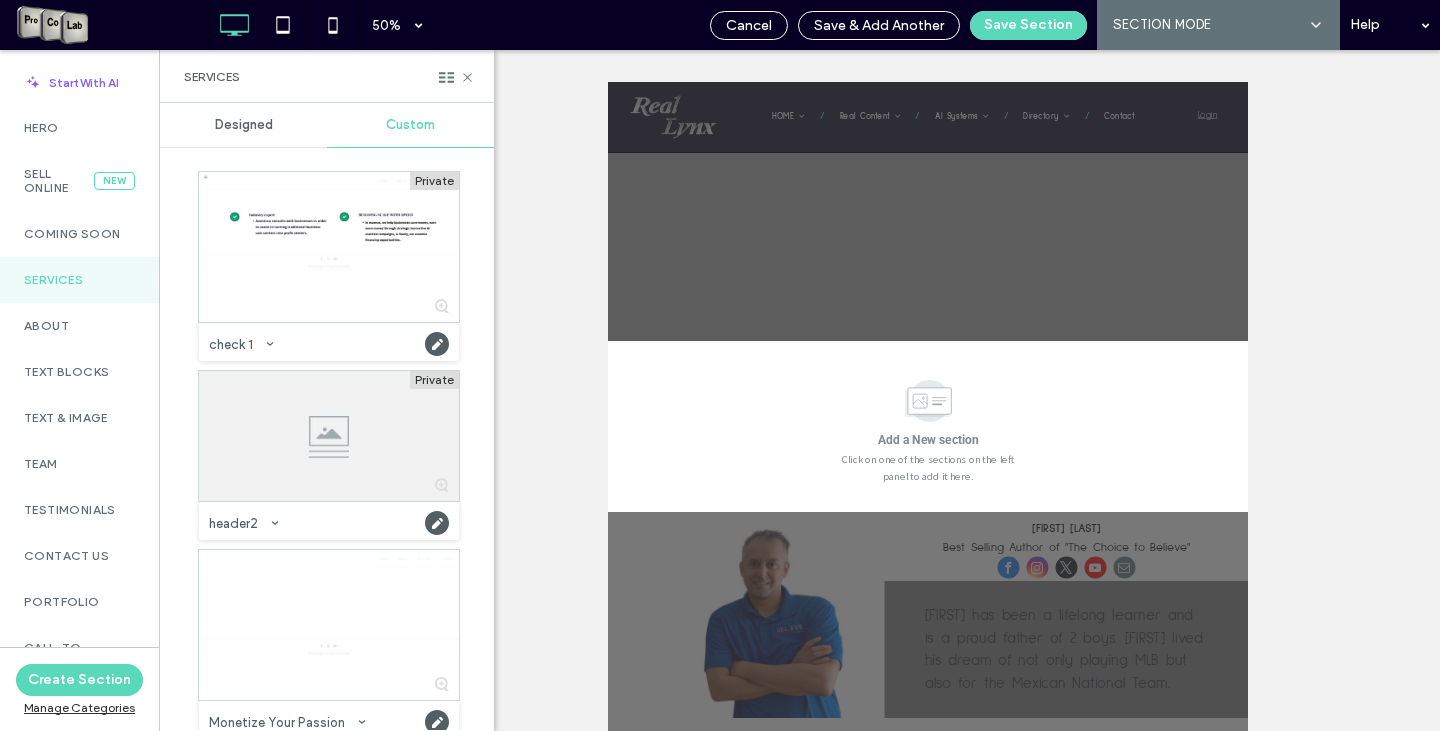 click on "Designed" at bounding box center [244, 125] 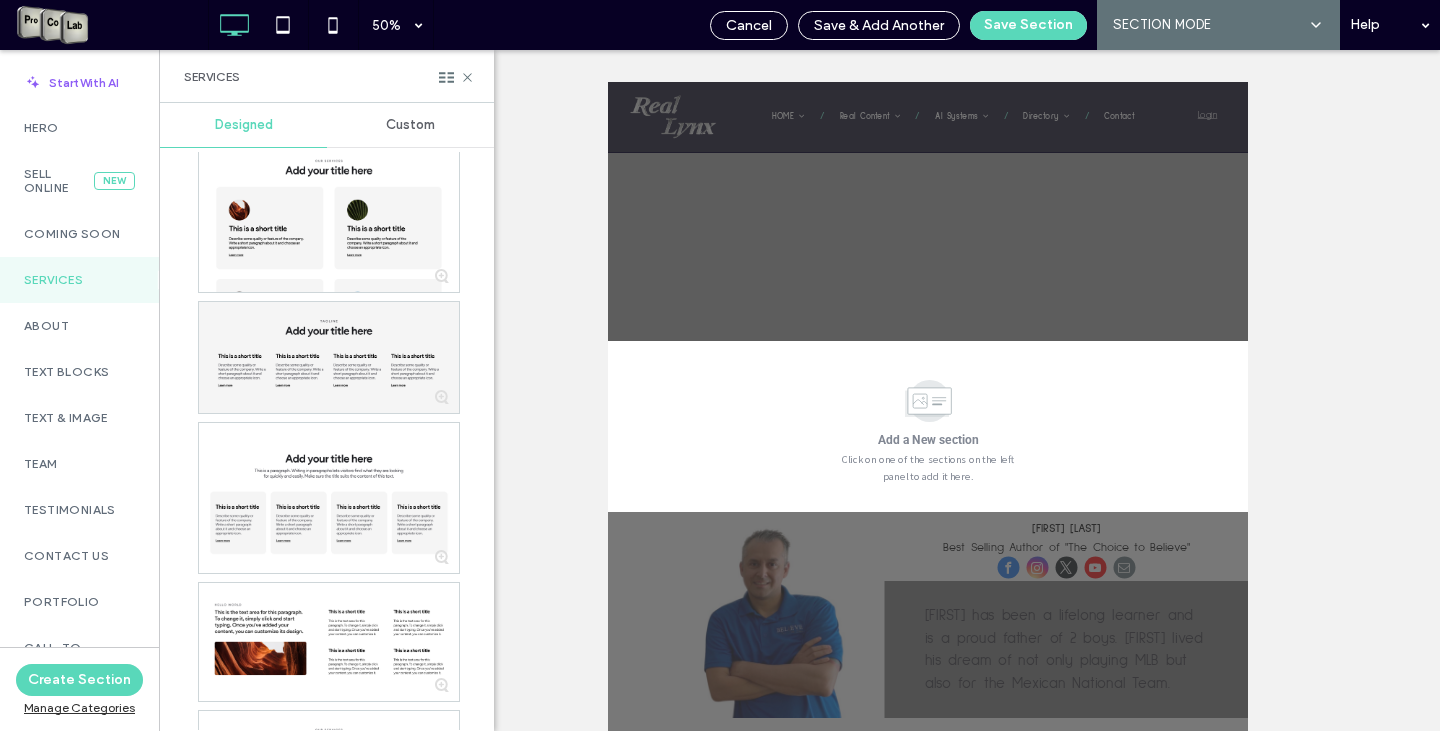 scroll, scrollTop: 2300, scrollLeft: 0, axis: vertical 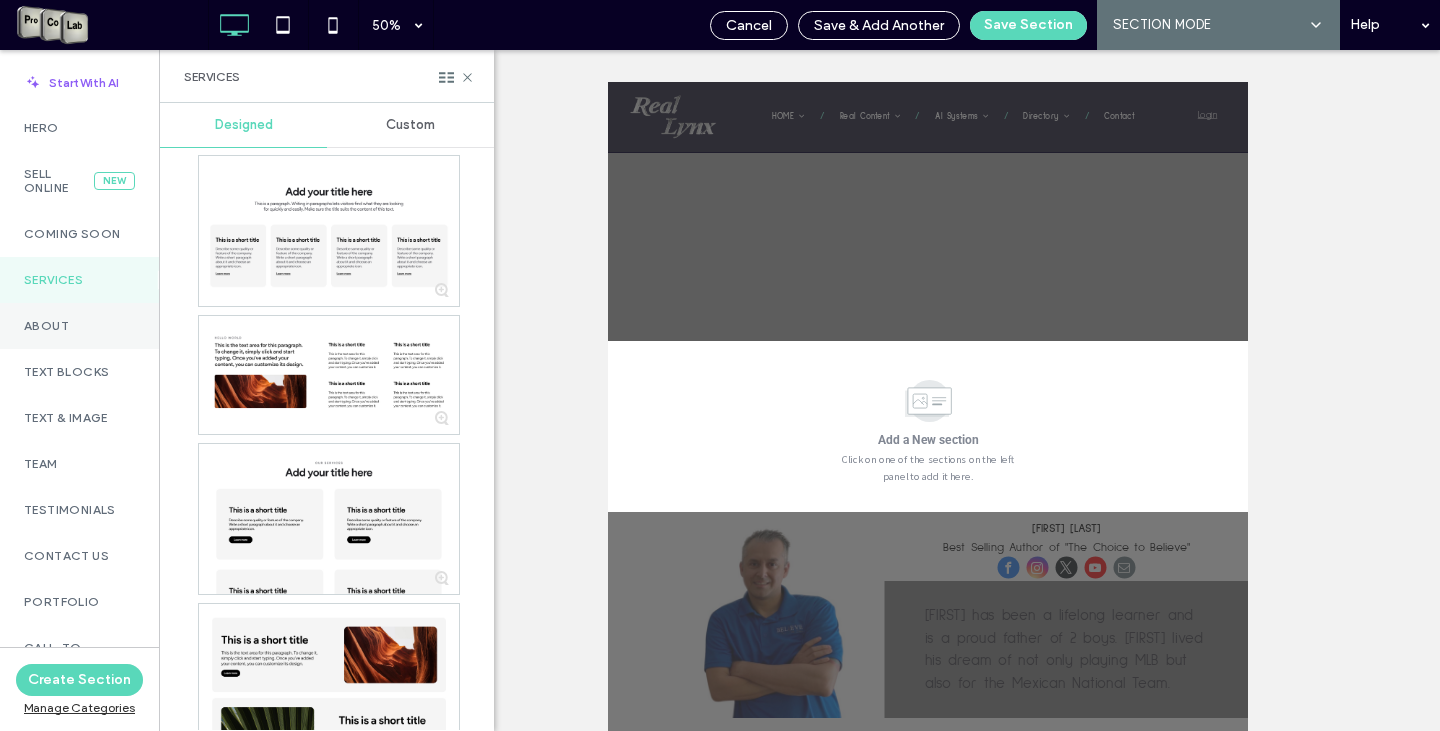 click on "About" at bounding box center [79, 326] 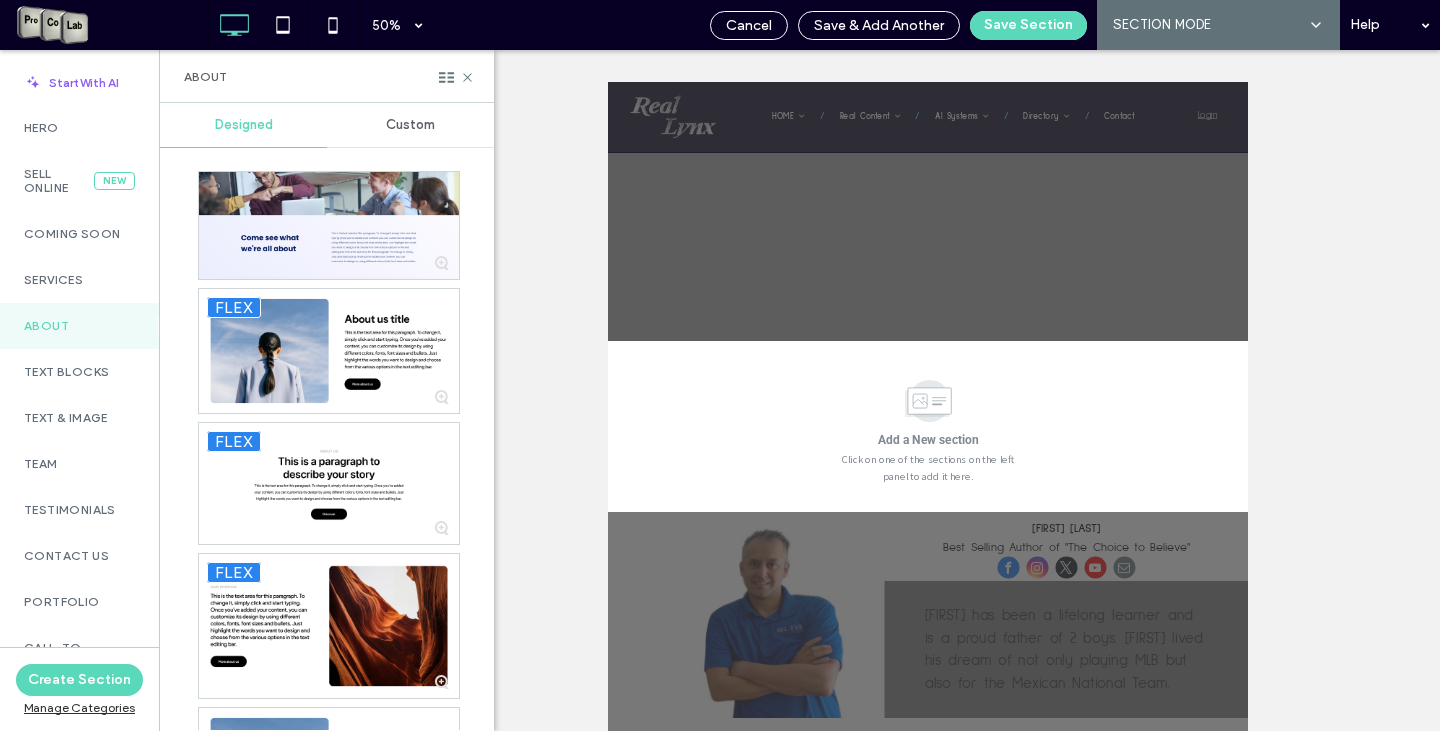 click on "Custom" at bounding box center (410, 125) 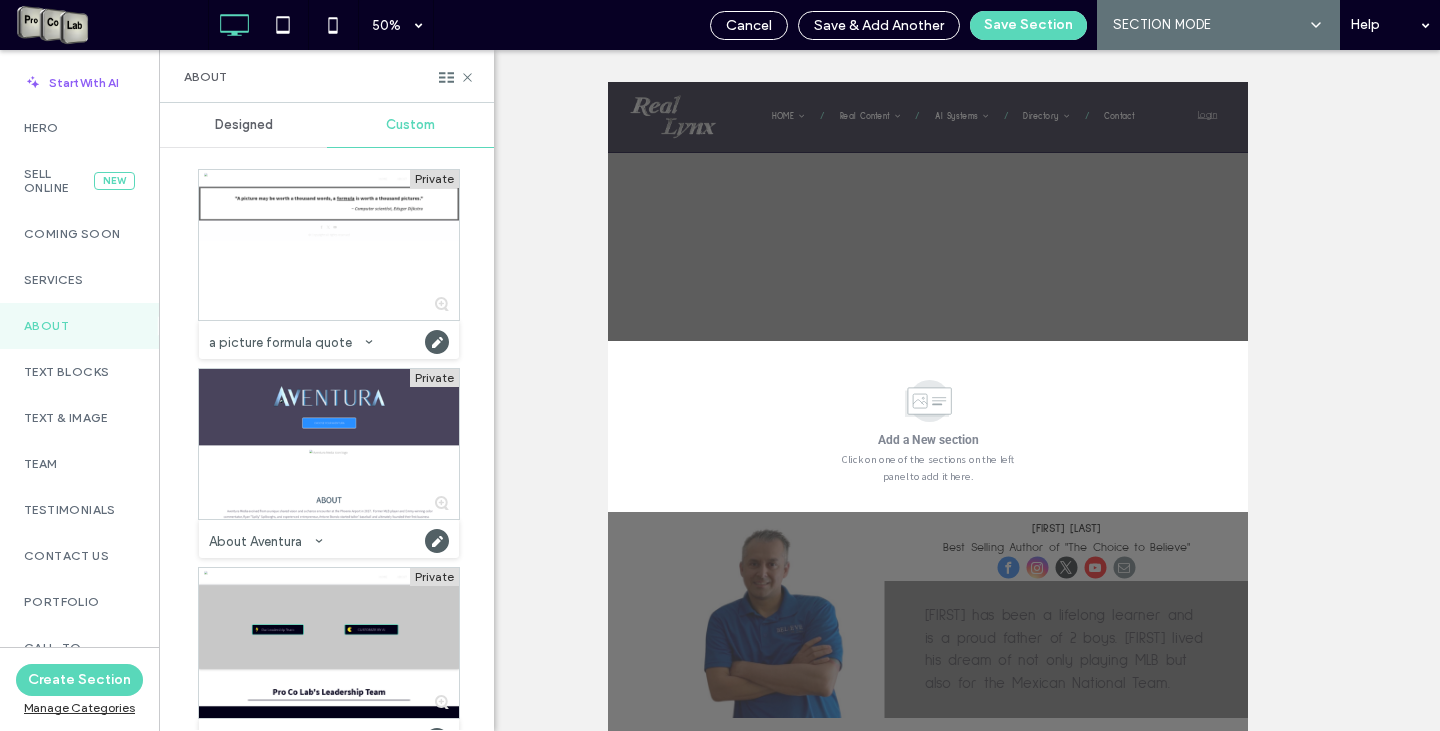 scroll, scrollTop: 0, scrollLeft: 0, axis: both 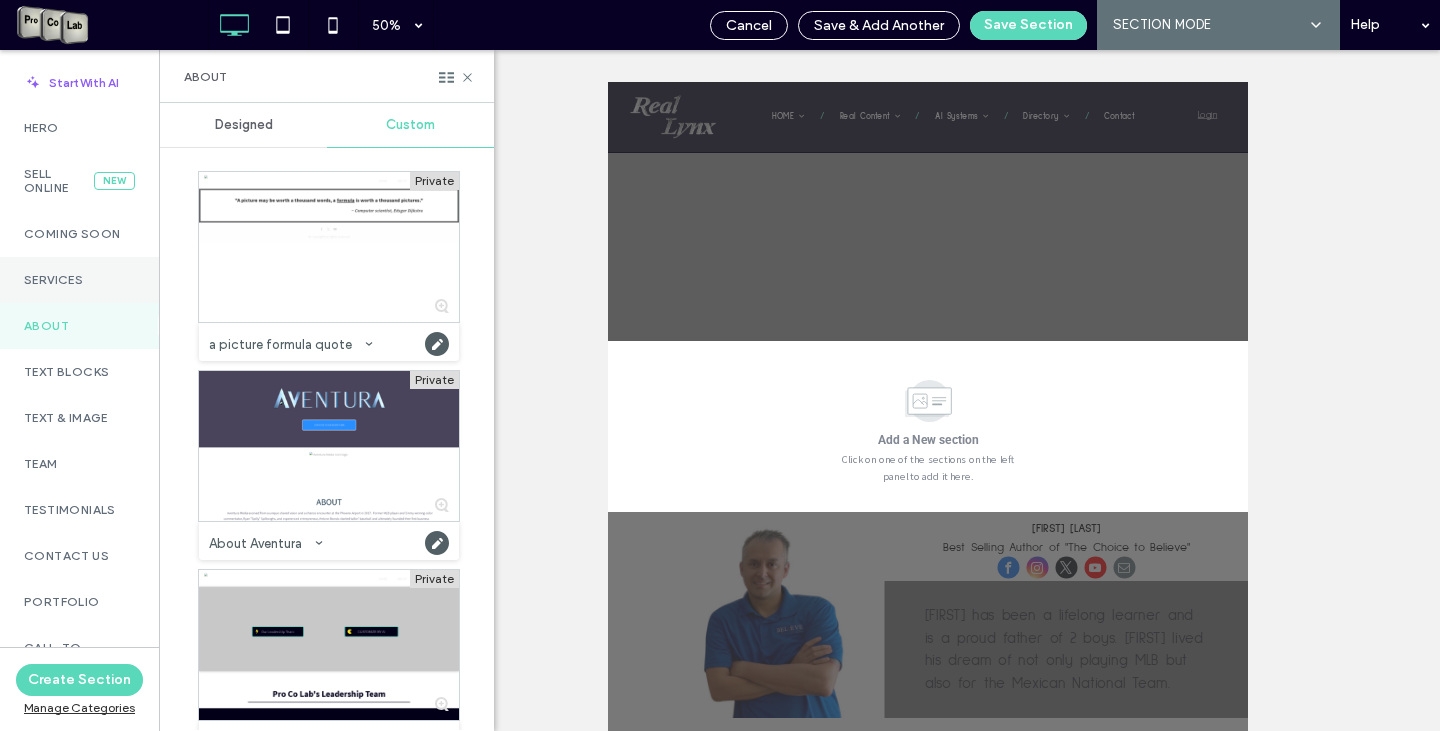 click on "Services" at bounding box center [79, 280] 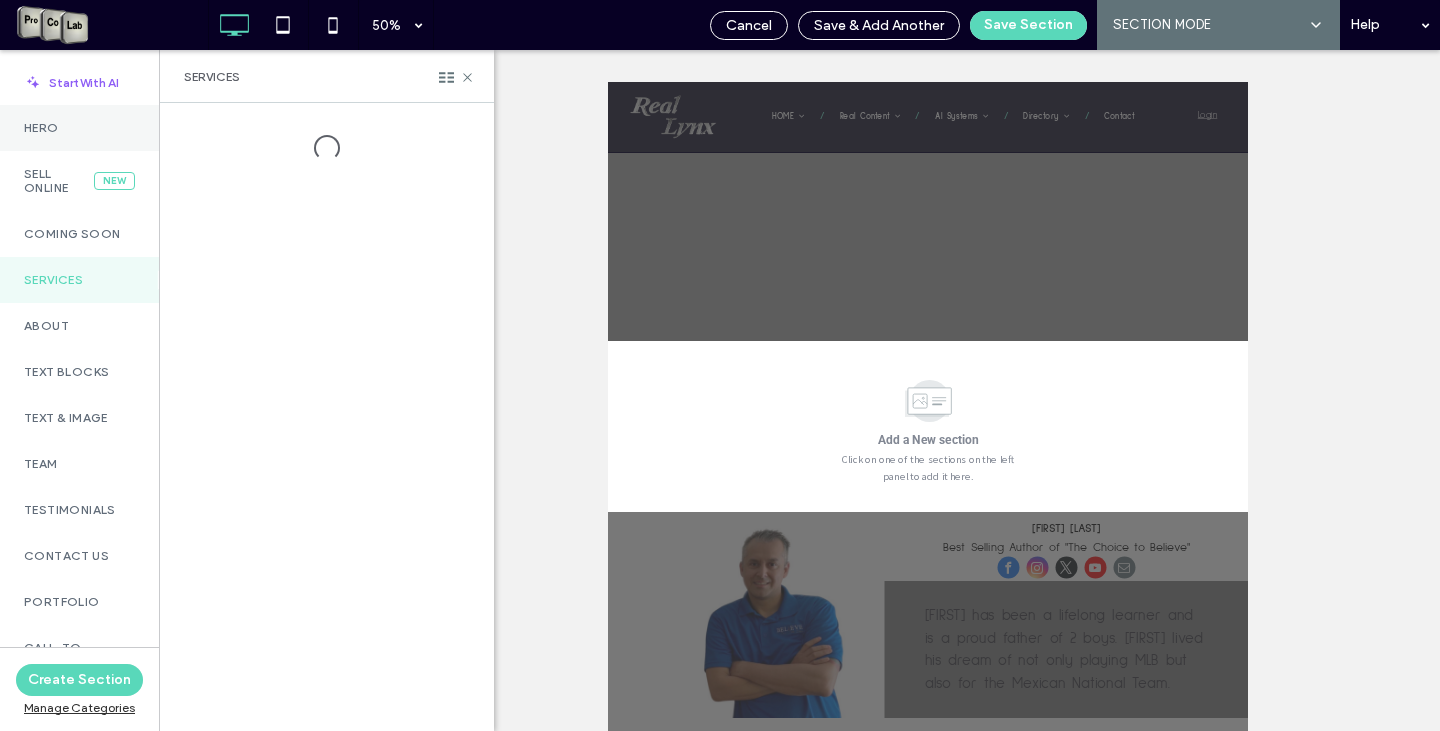 click on "Hero" at bounding box center [79, 128] 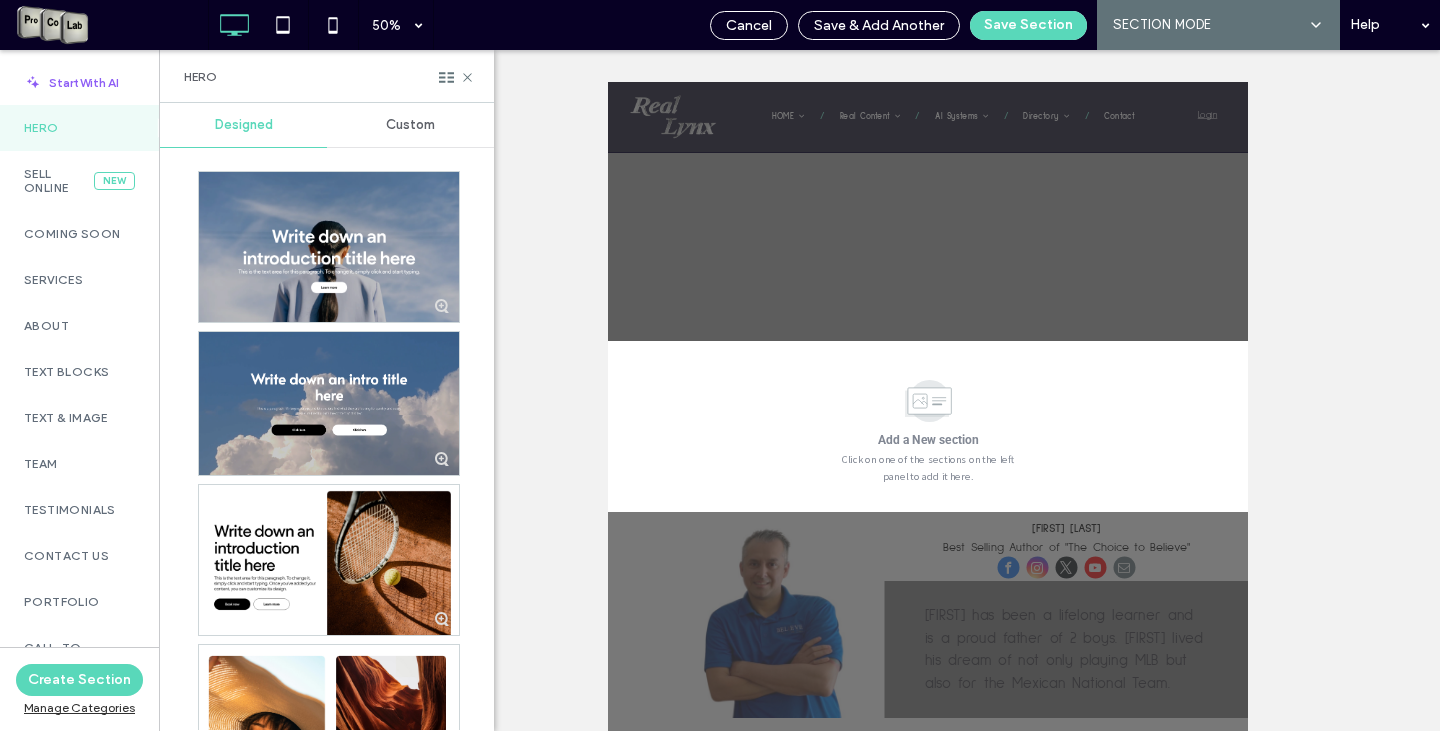 click on "Custom" at bounding box center [410, 125] 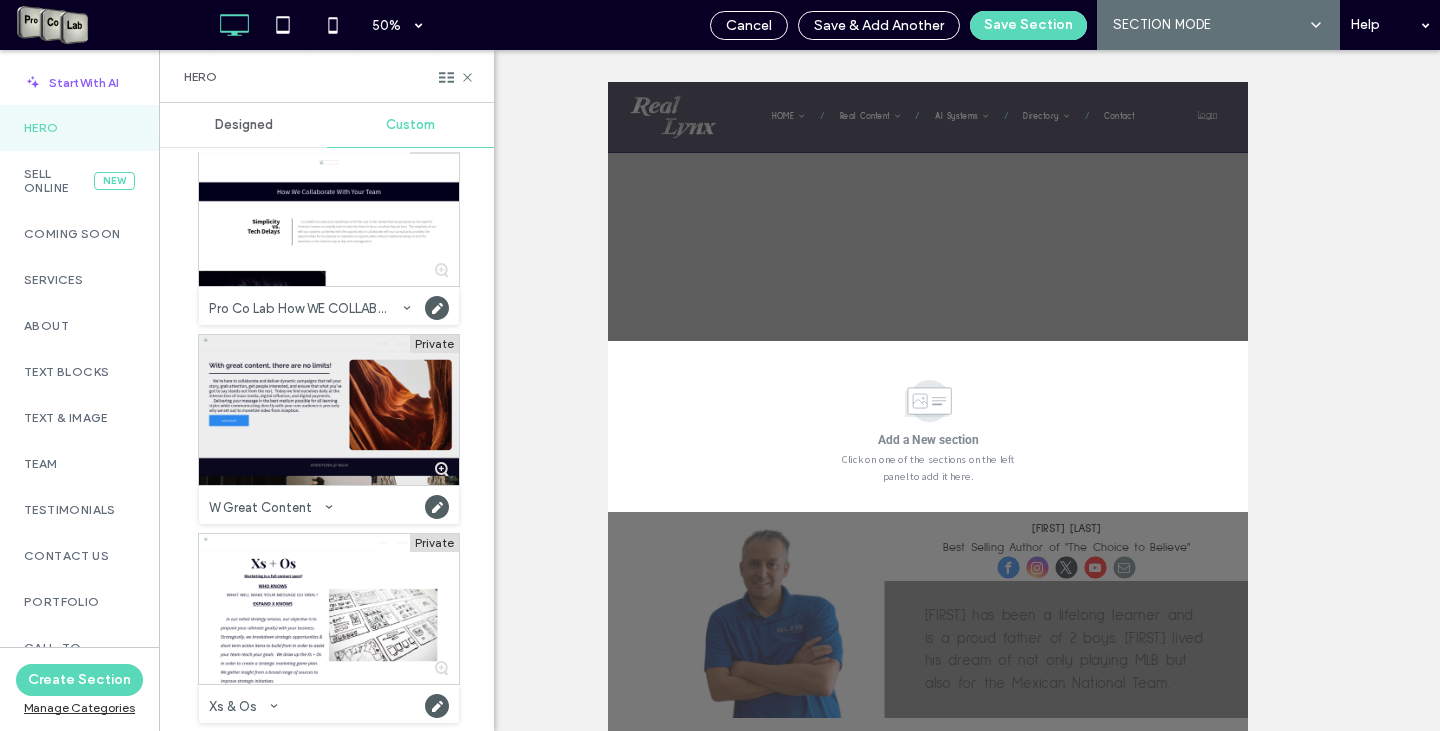 scroll, scrollTop: 9030, scrollLeft: 0, axis: vertical 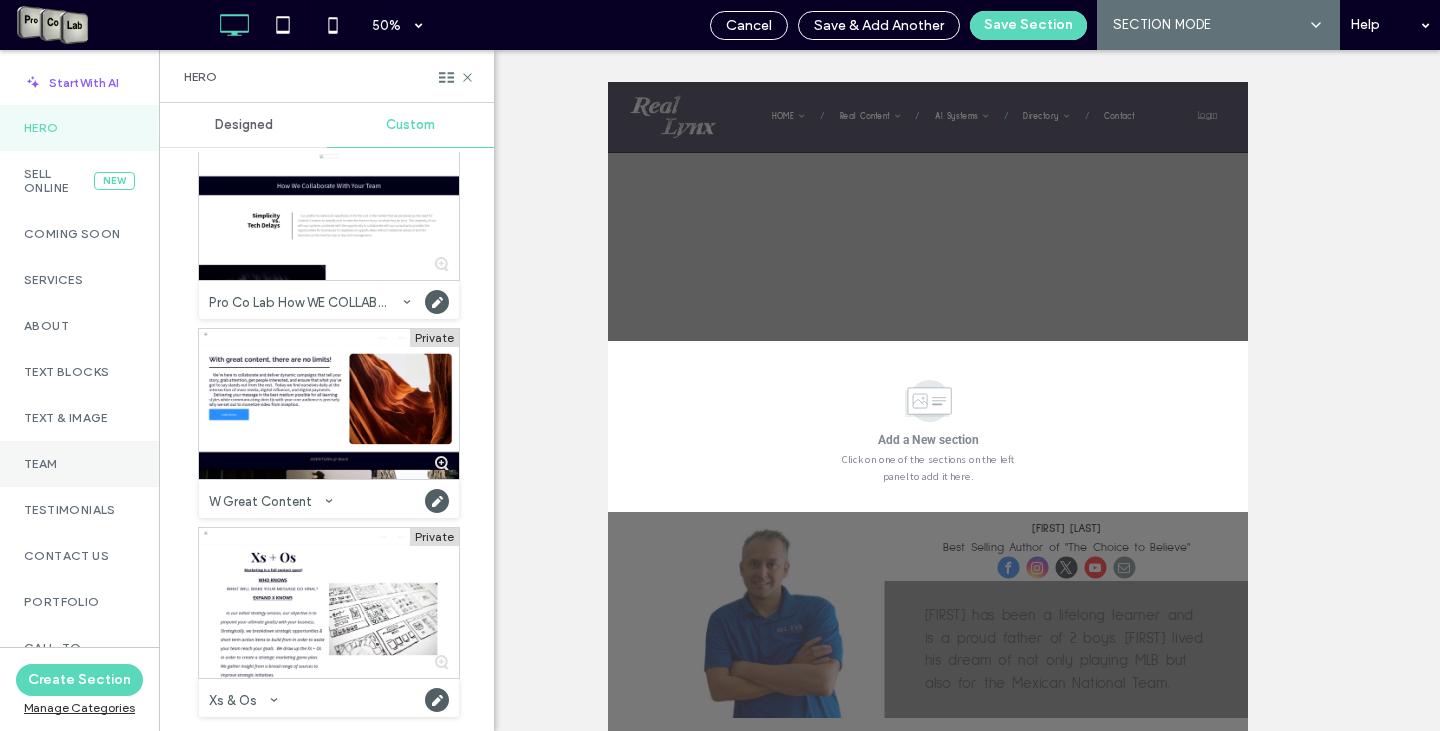 click on "Team" at bounding box center [79, 464] 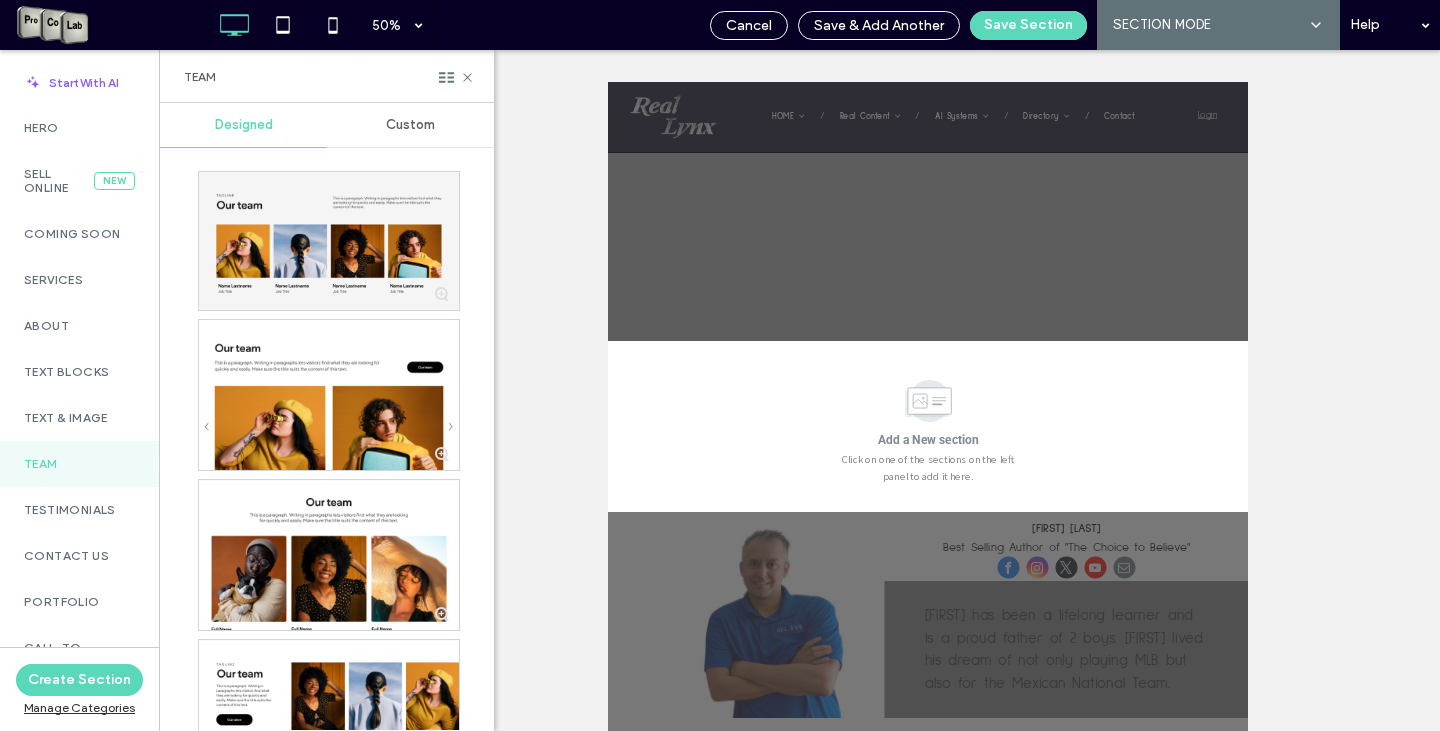 click on "Custom" at bounding box center (410, 125) 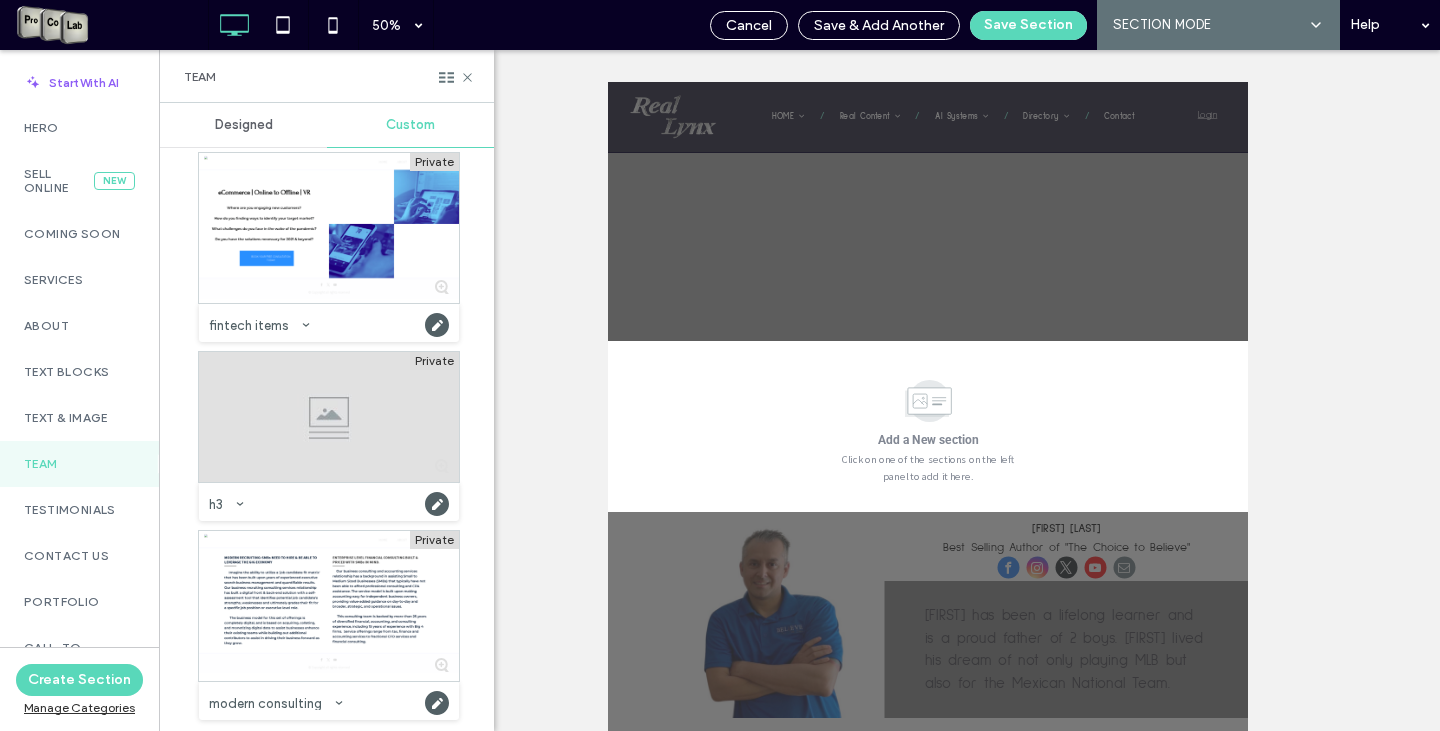 scroll, scrollTop: 22, scrollLeft: 0, axis: vertical 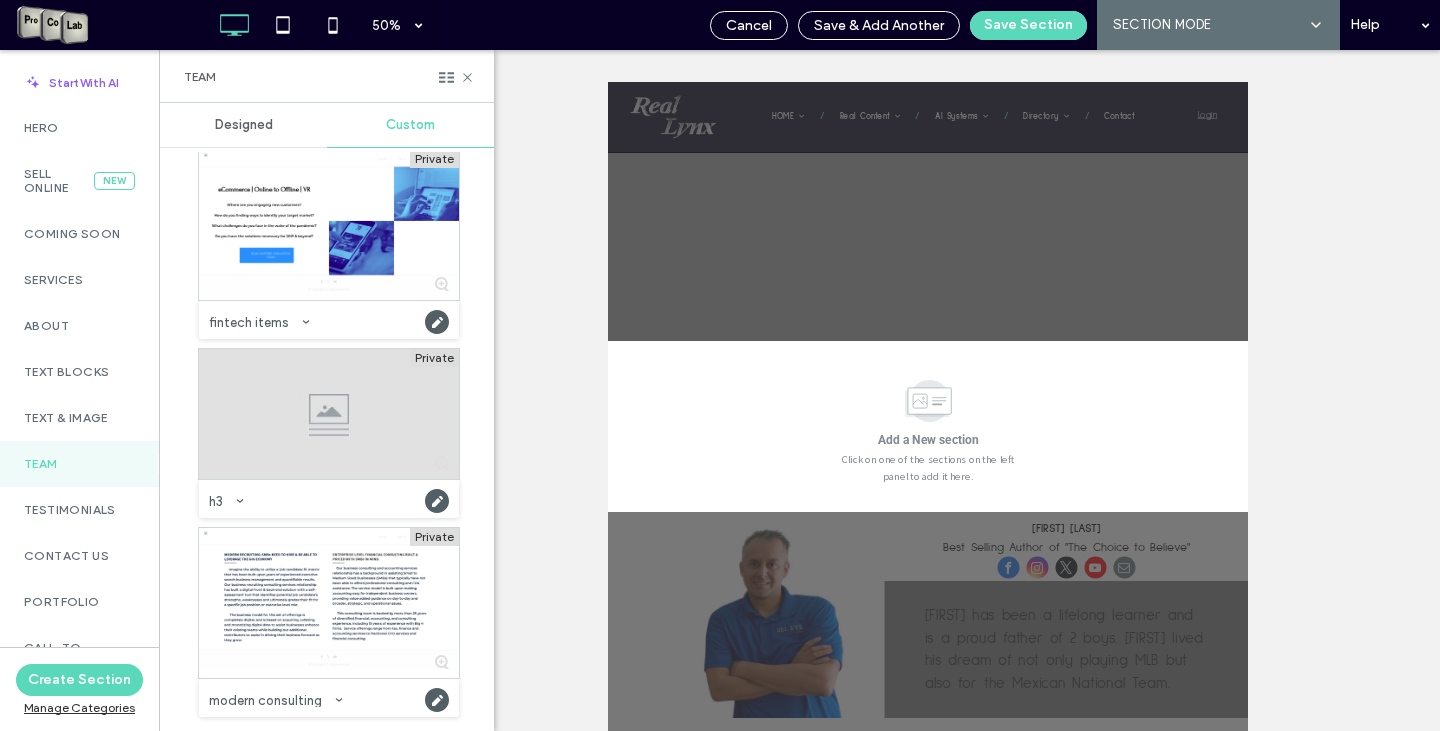 click at bounding box center (329, 414) 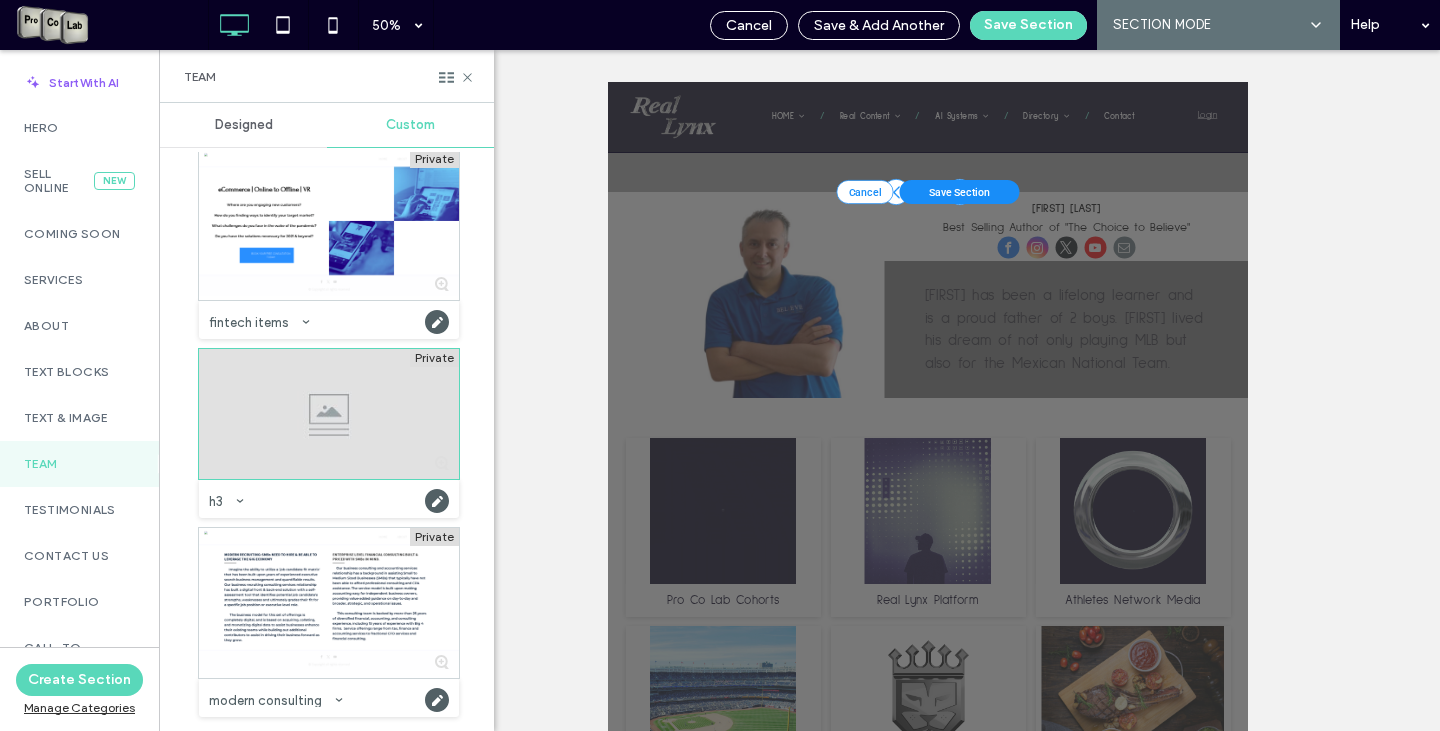 scroll, scrollTop: 533, scrollLeft: 0, axis: vertical 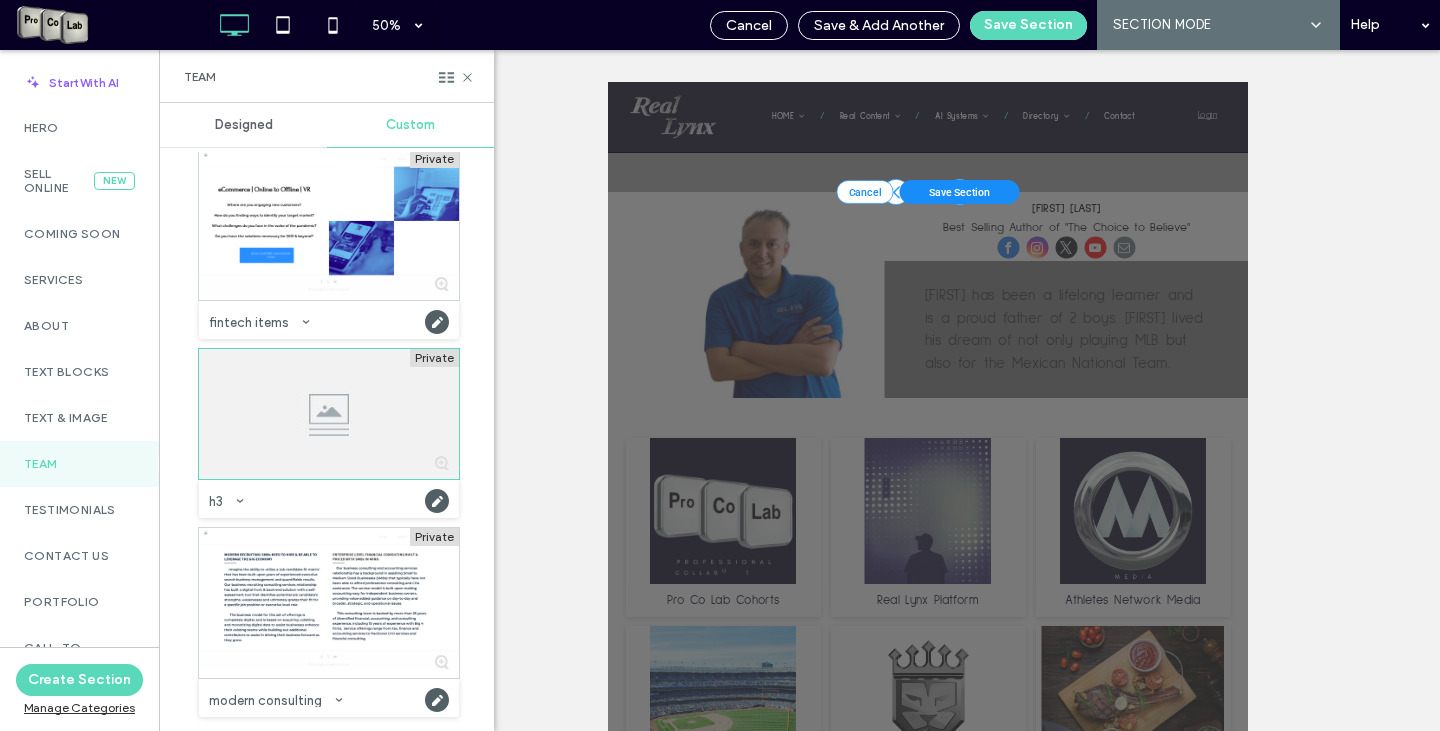 click on "Save Section" at bounding box center [1311, 302] 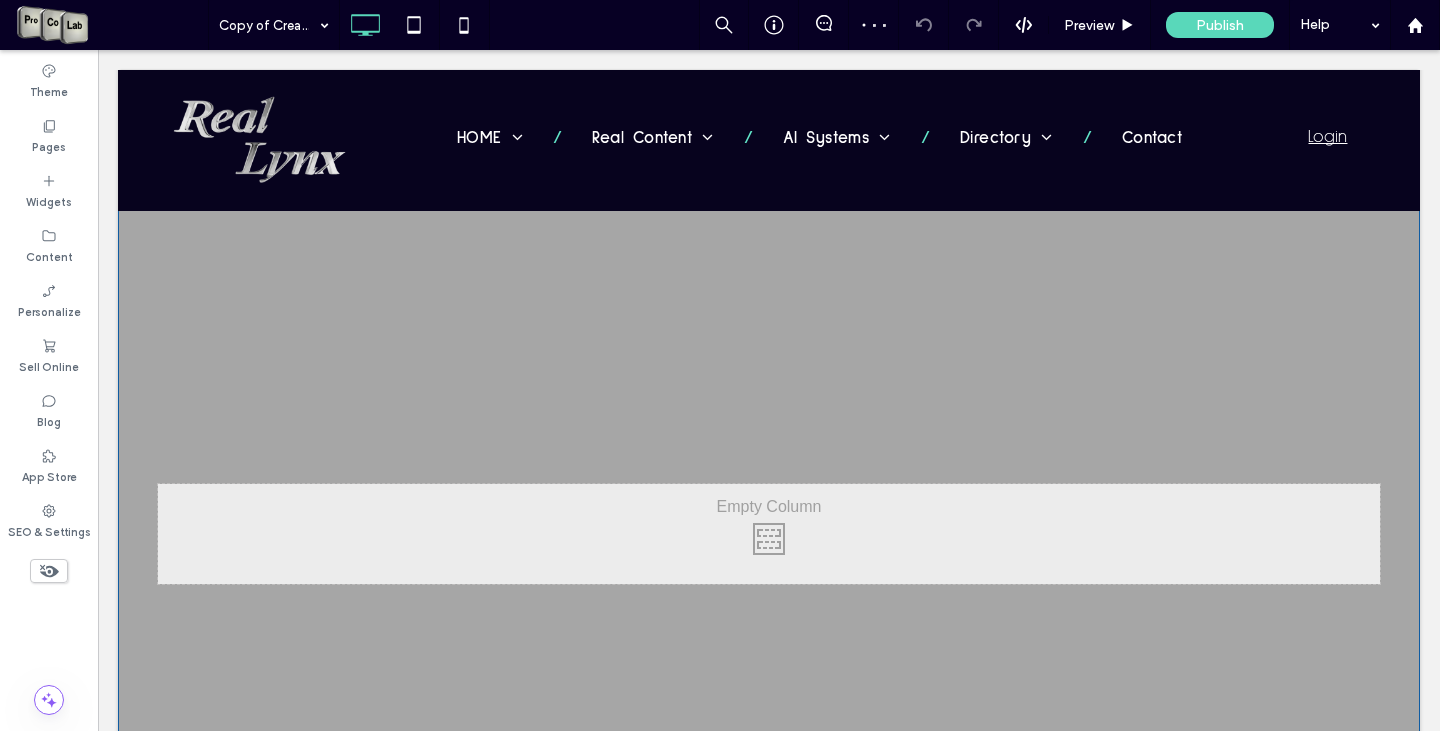 scroll, scrollTop: 0, scrollLeft: 0, axis: both 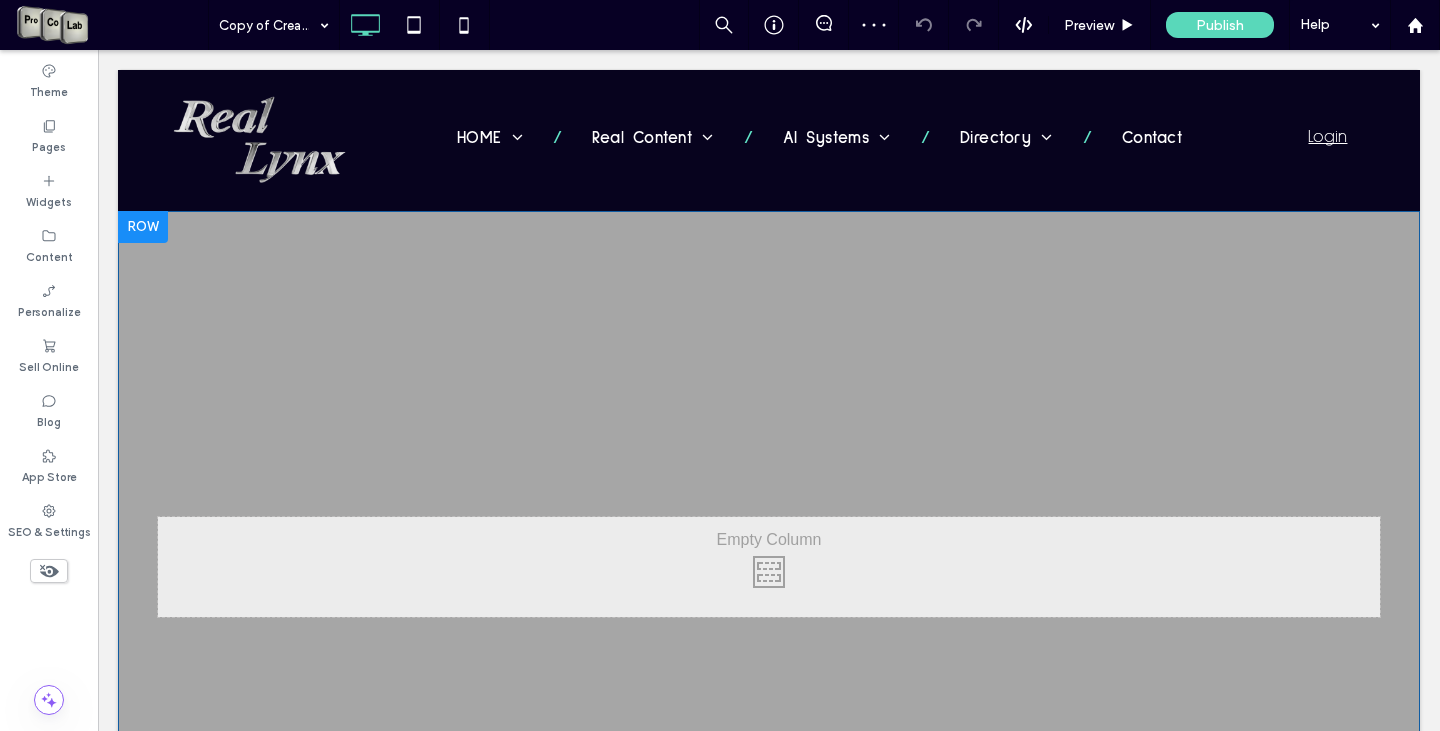 click at bounding box center [769, 499] 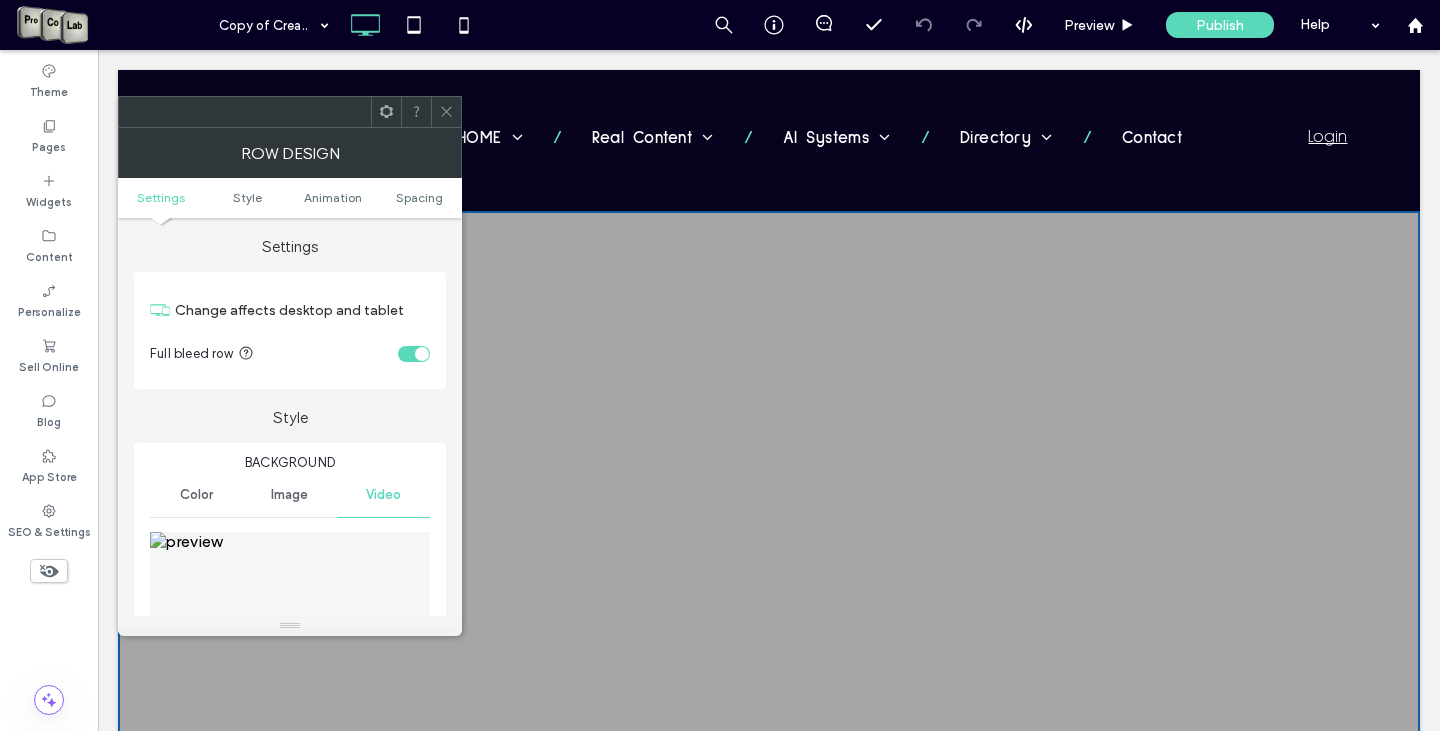 click 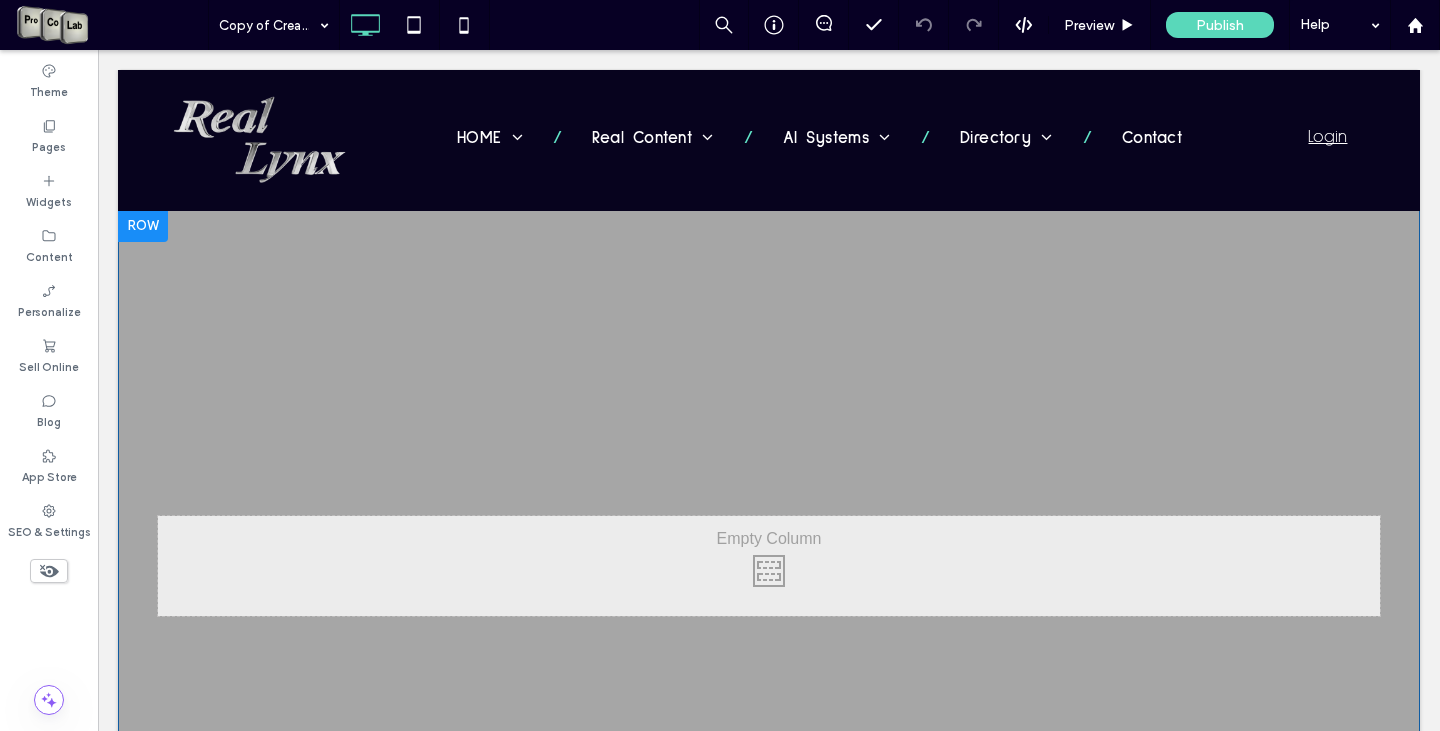 scroll, scrollTop: 0, scrollLeft: 0, axis: both 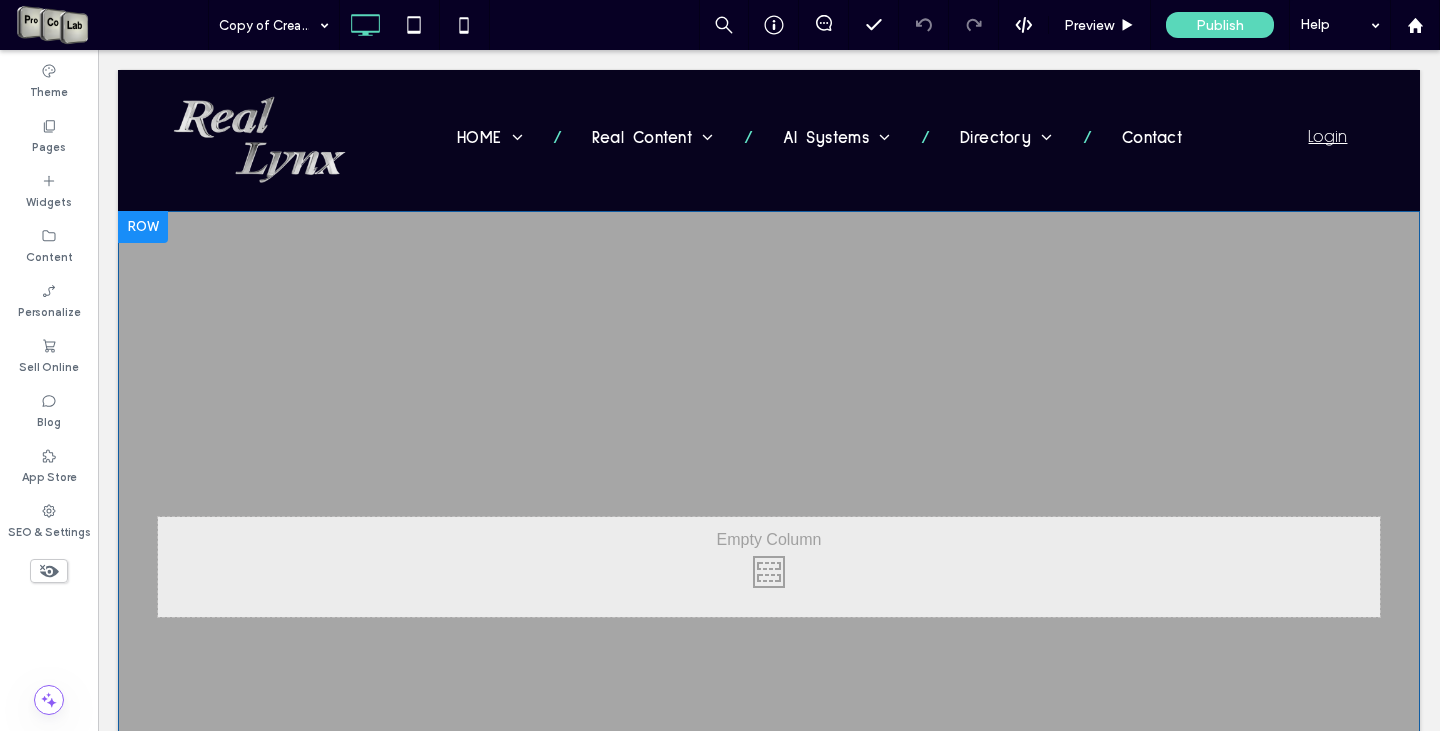 click at bounding box center [143, 227] 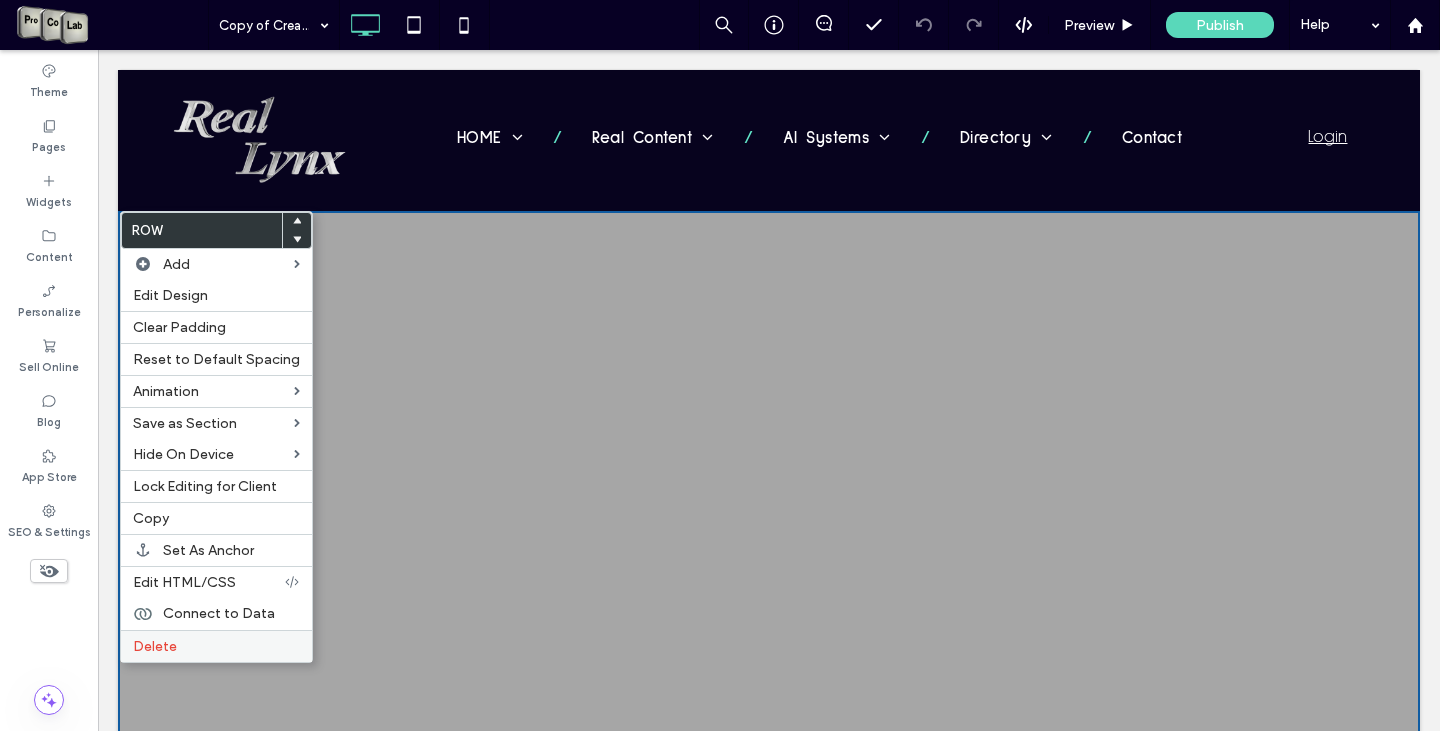 click on "Delete" at bounding box center [216, 646] 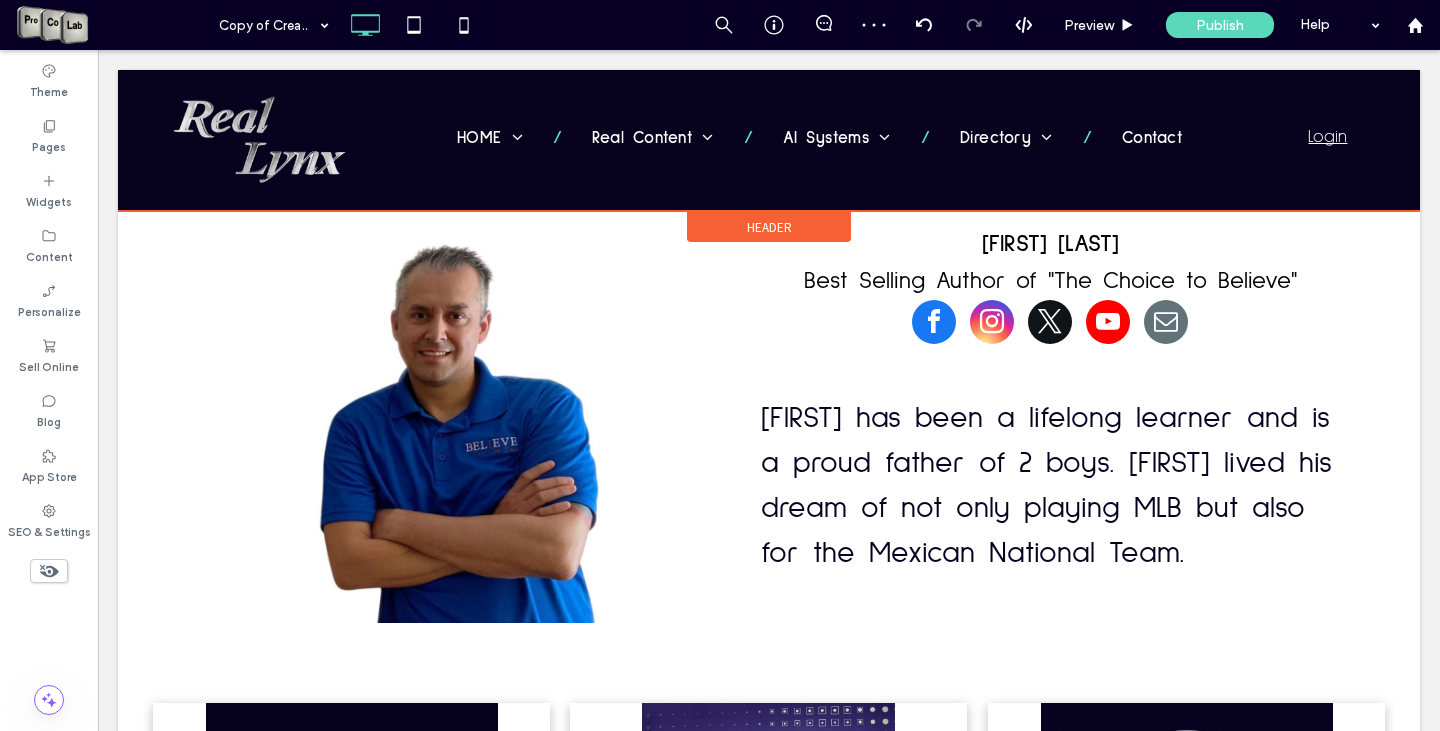 click on "Header" at bounding box center (769, 227) 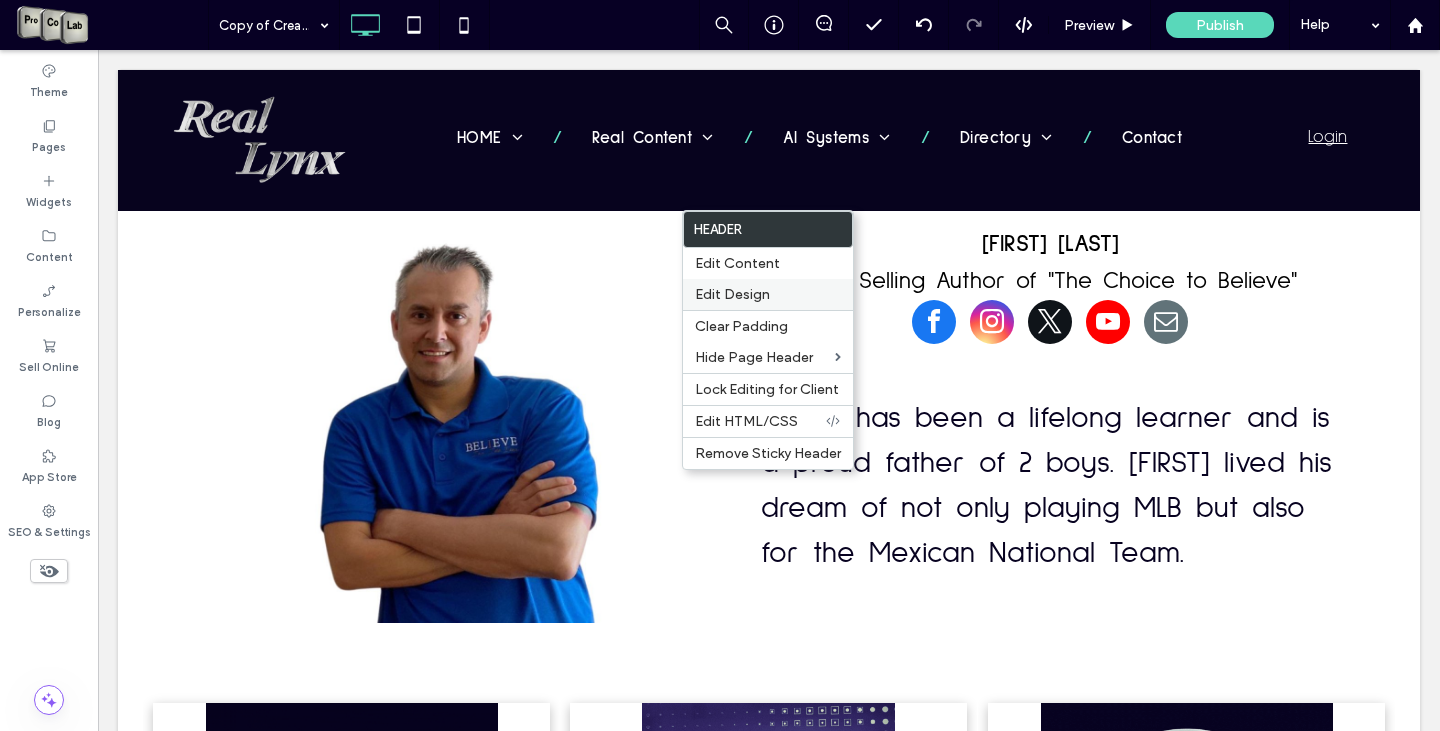 click on "Edit Design" at bounding box center [732, 294] 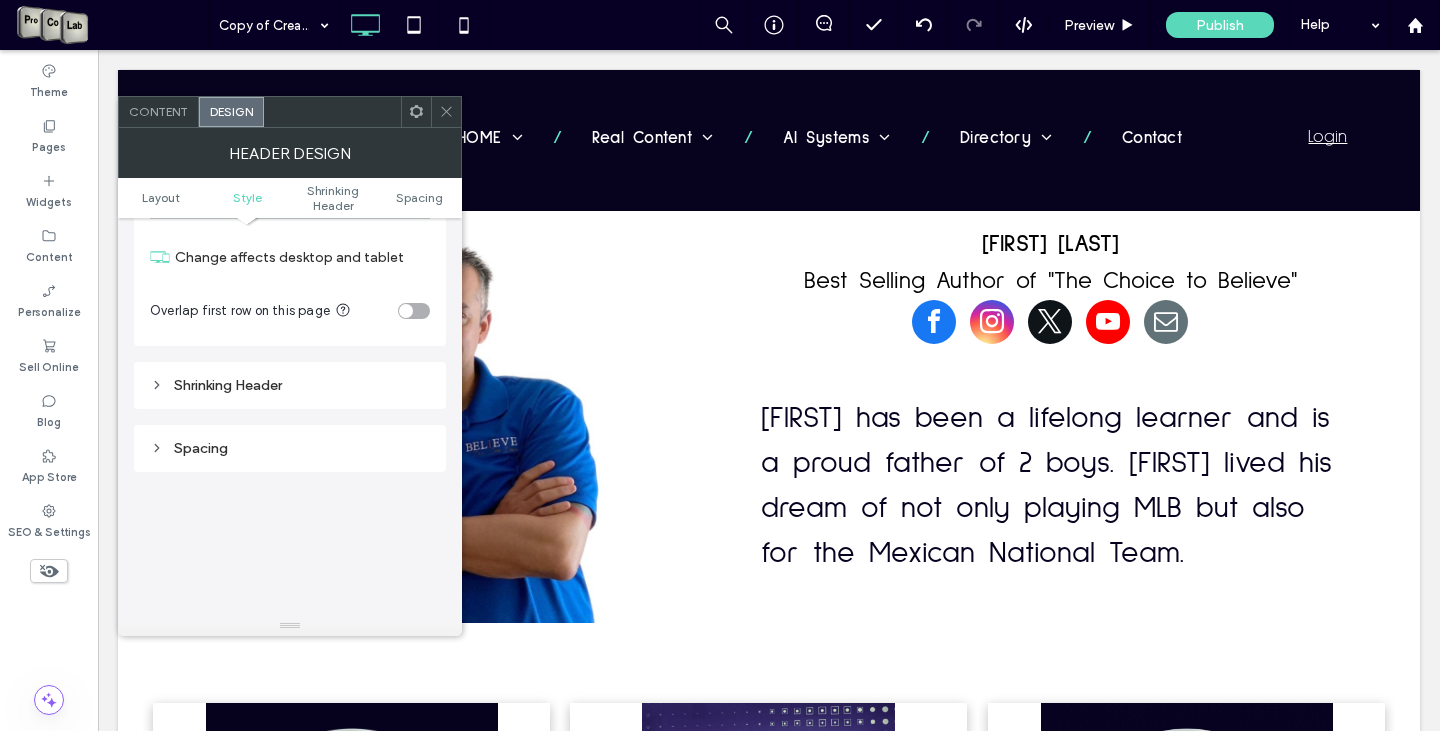 scroll, scrollTop: 500, scrollLeft: 0, axis: vertical 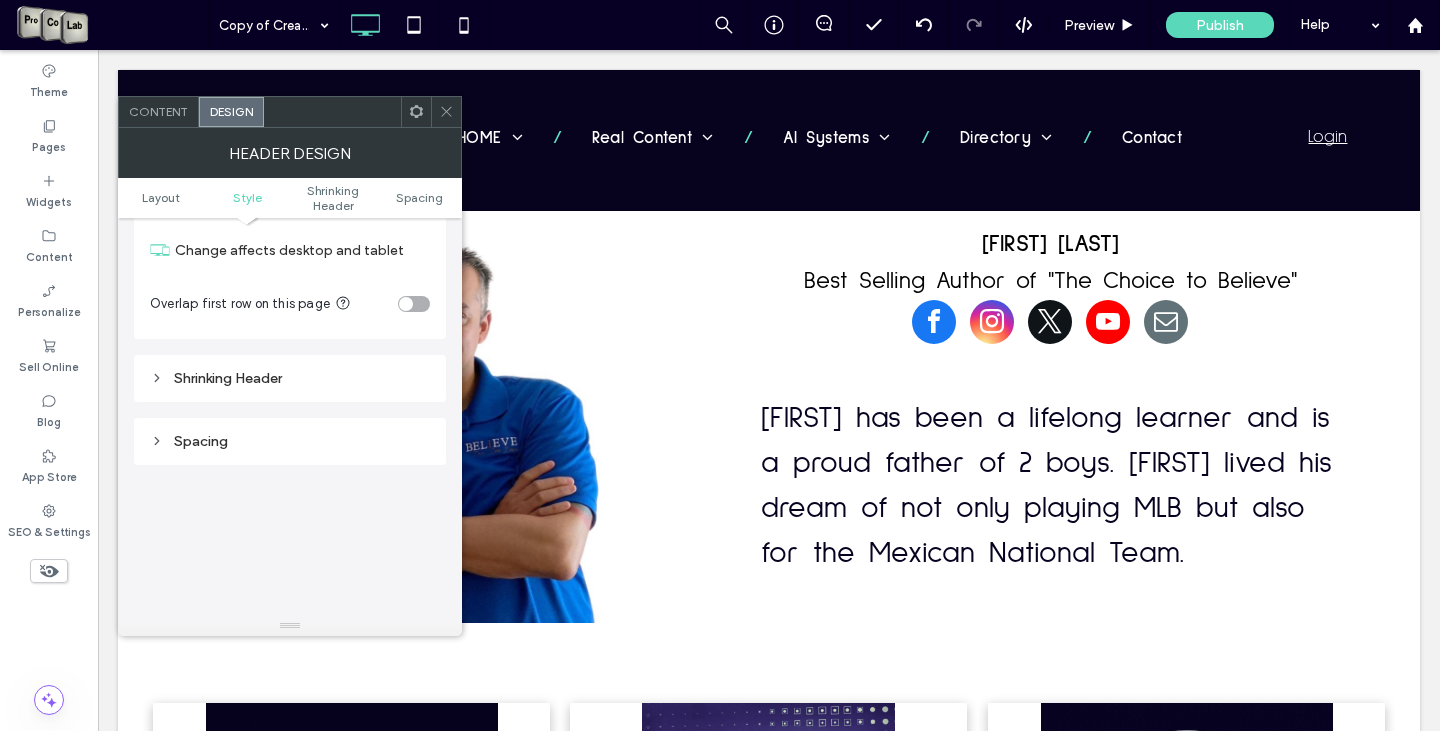 click 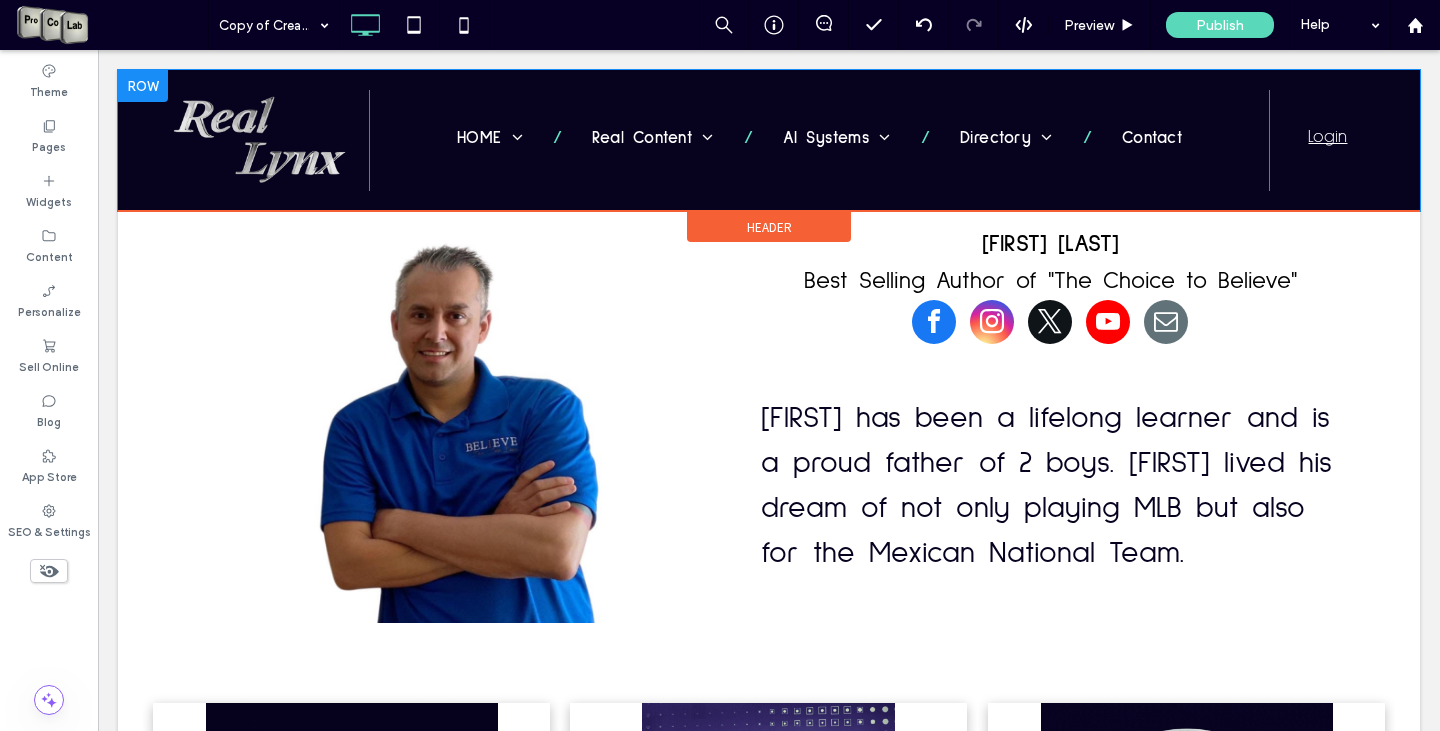 click at bounding box center (143, 86) 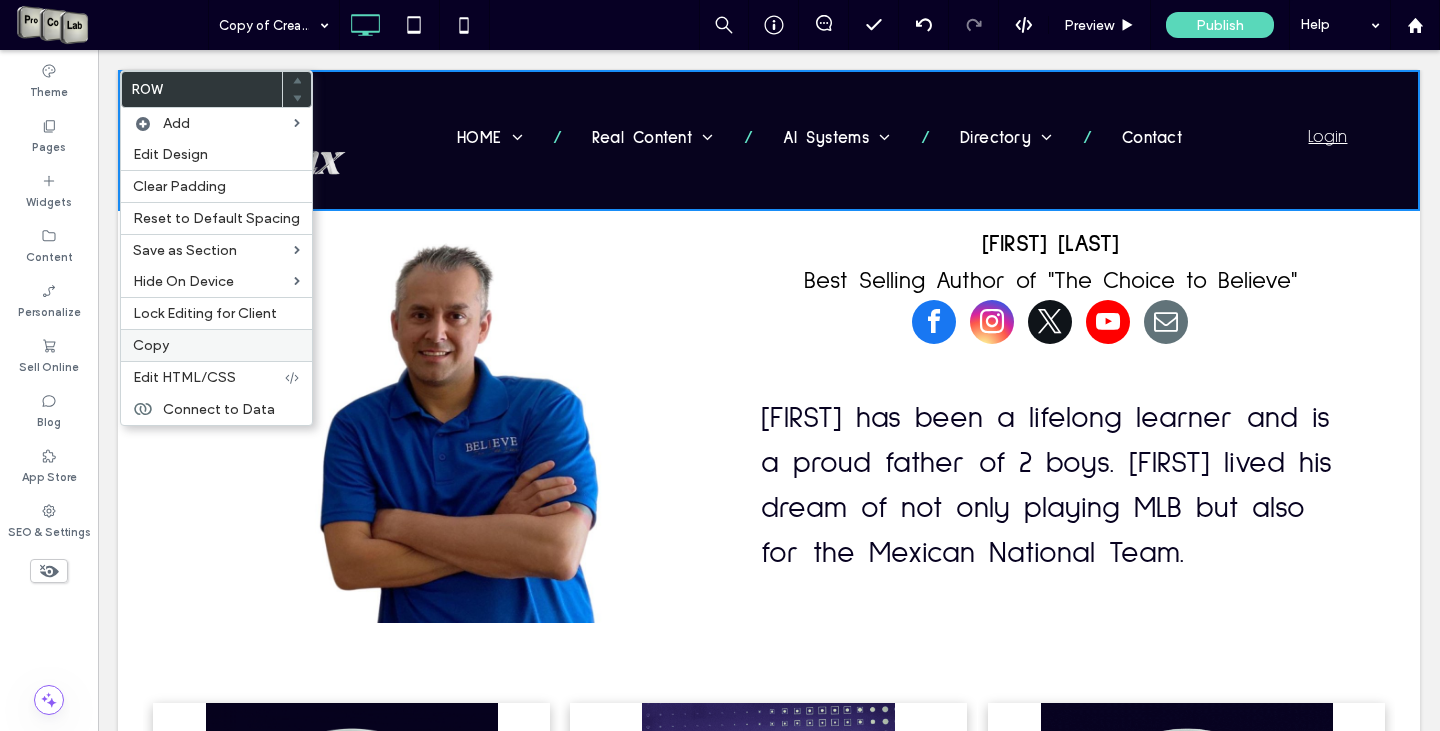 click on "Copy" at bounding box center (151, 345) 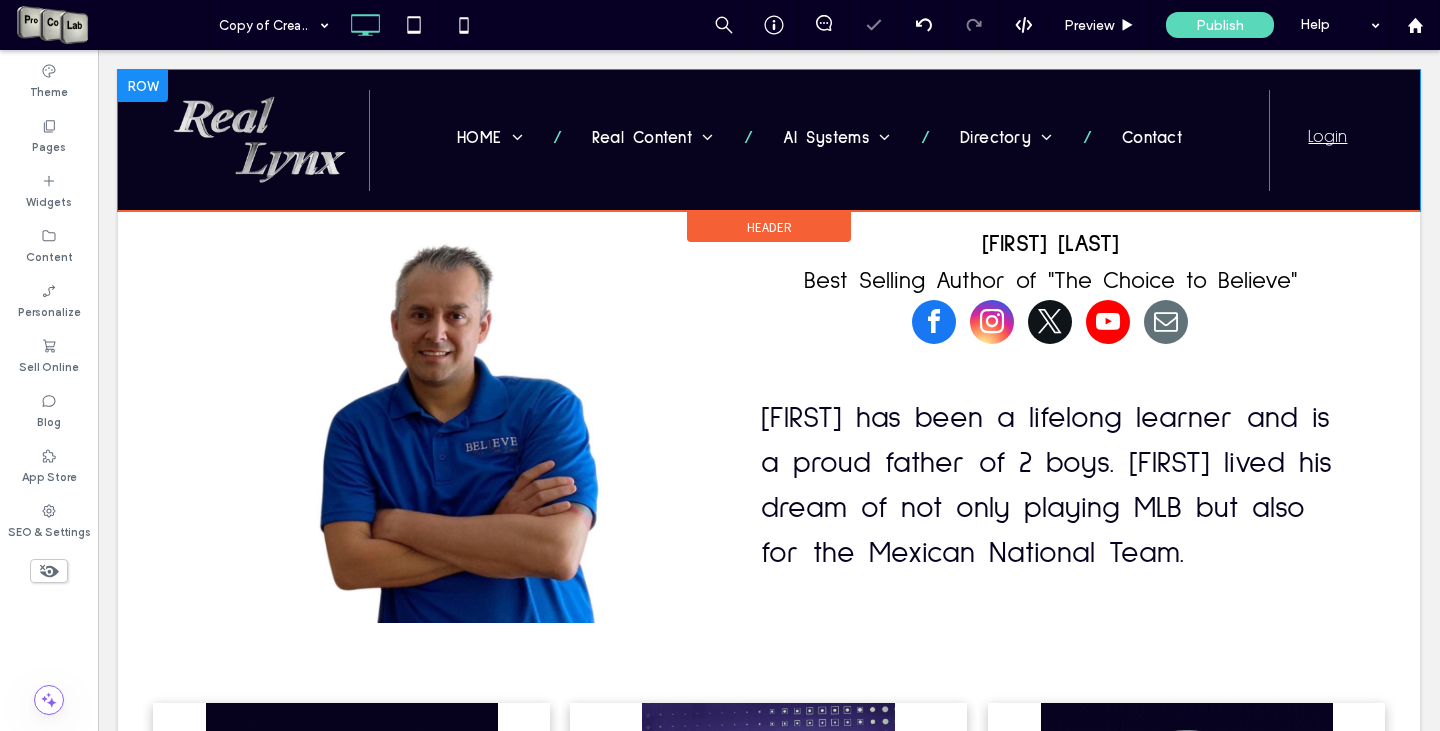click at bounding box center (143, 86) 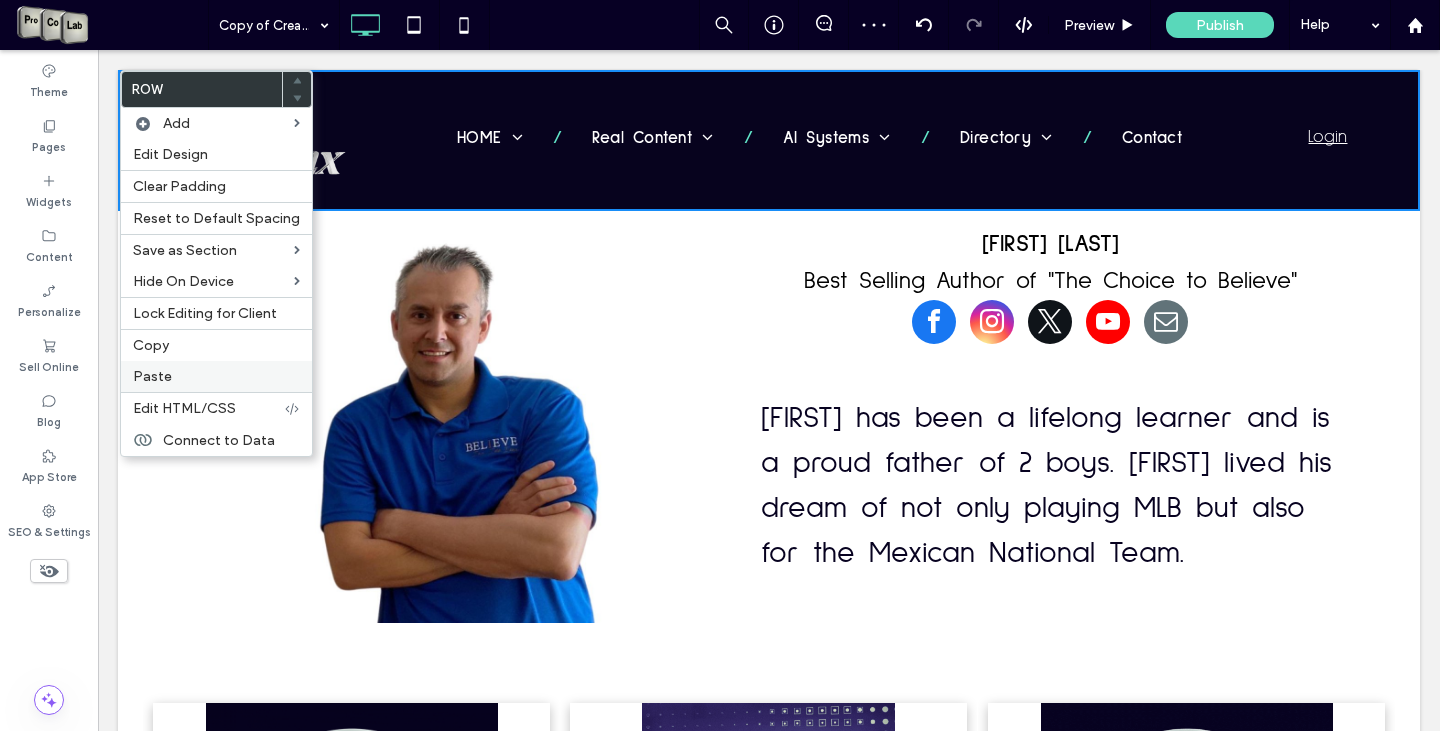 click on "Paste" at bounding box center [152, 376] 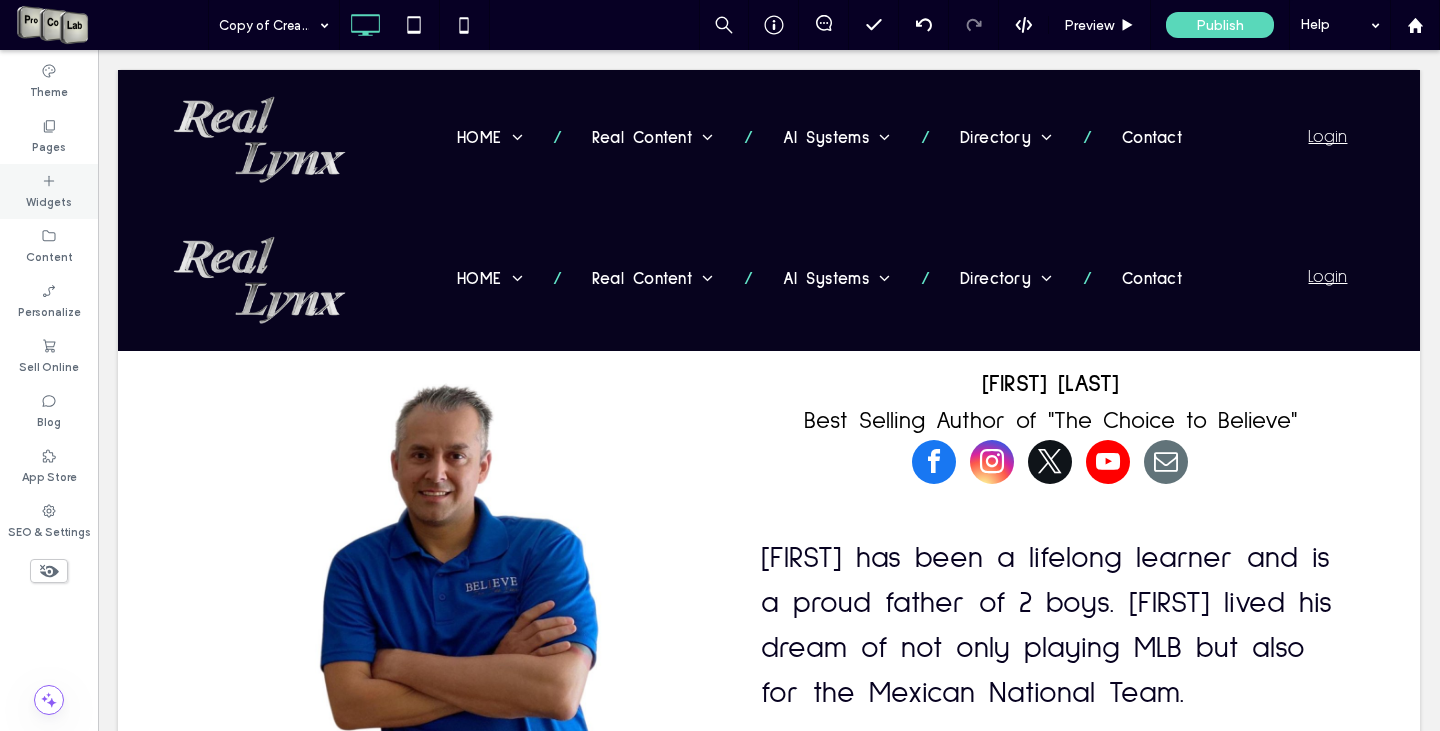 click on "Widgets" at bounding box center [49, 200] 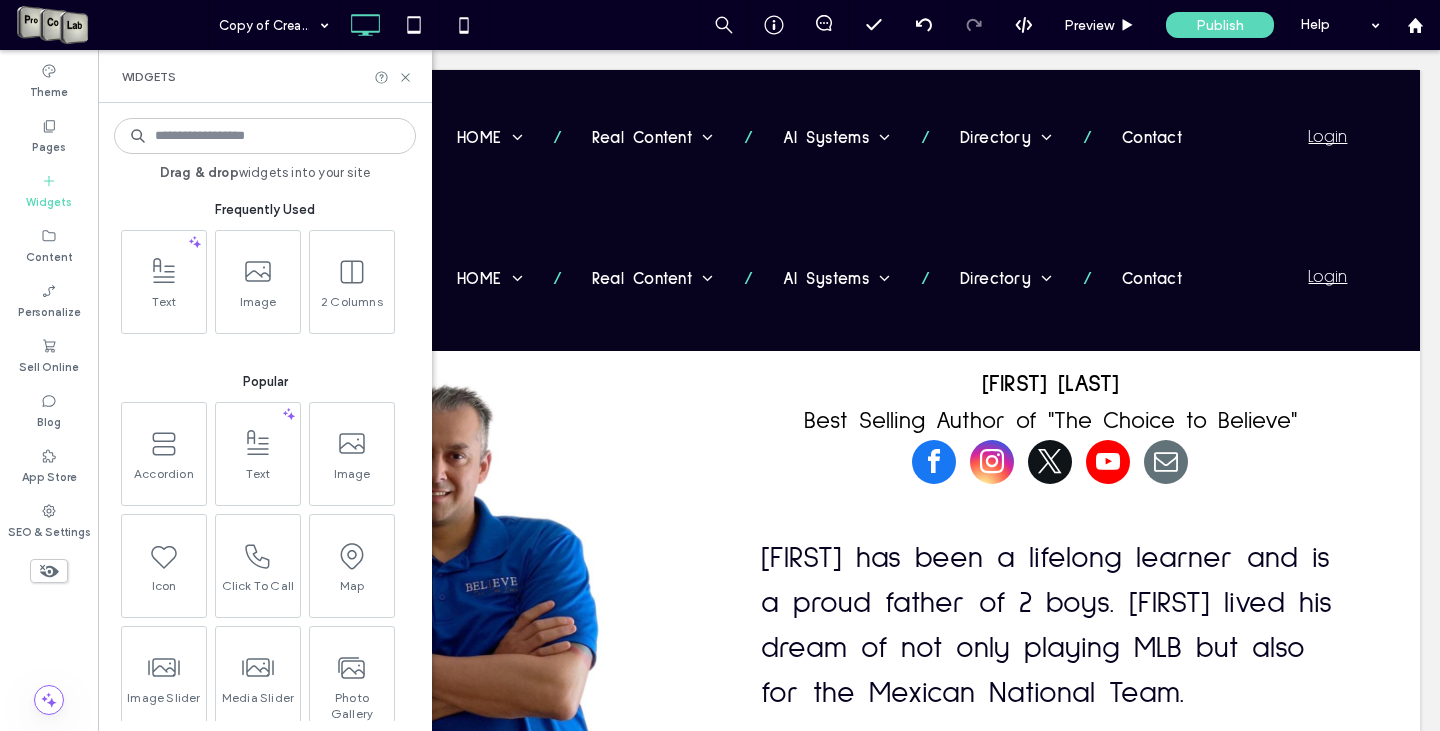 scroll, scrollTop: 0, scrollLeft: 0, axis: both 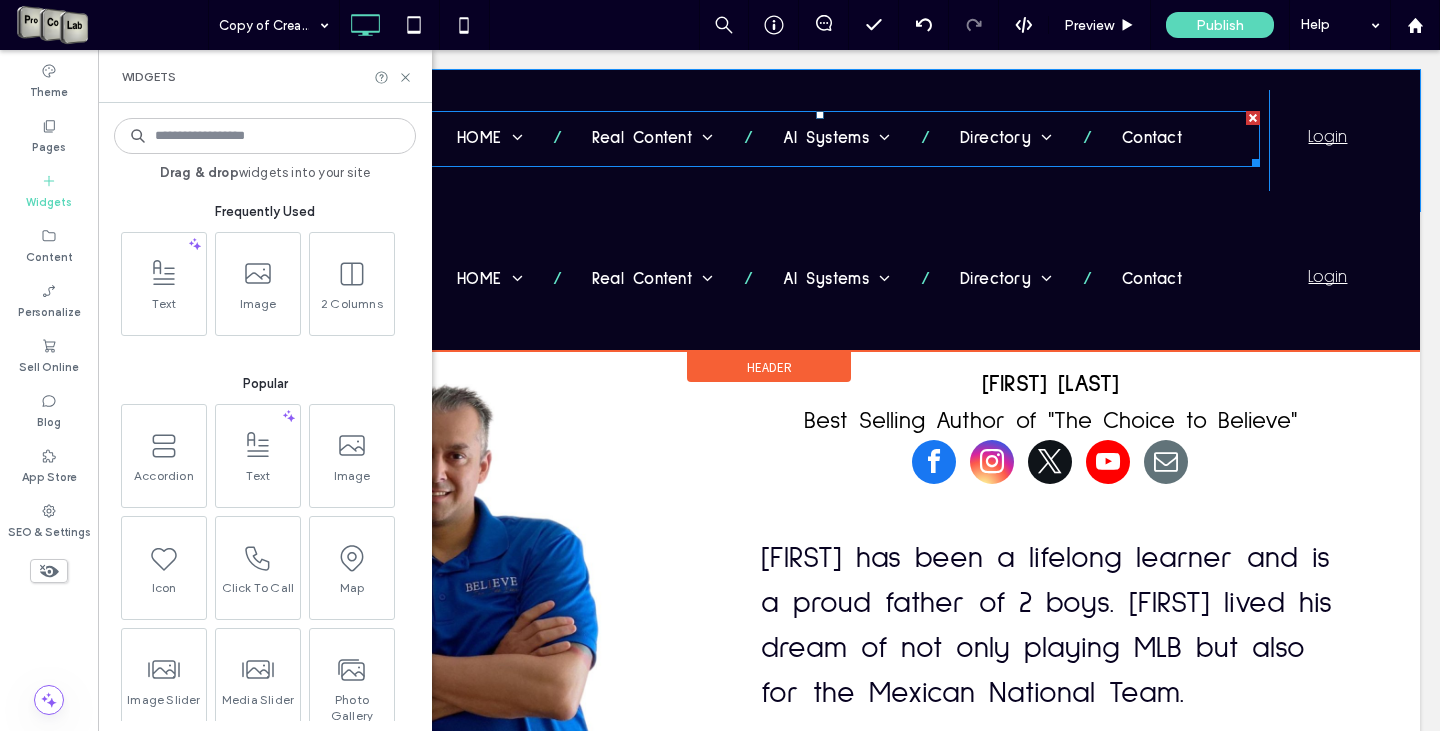 click at bounding box center (1253, 118) 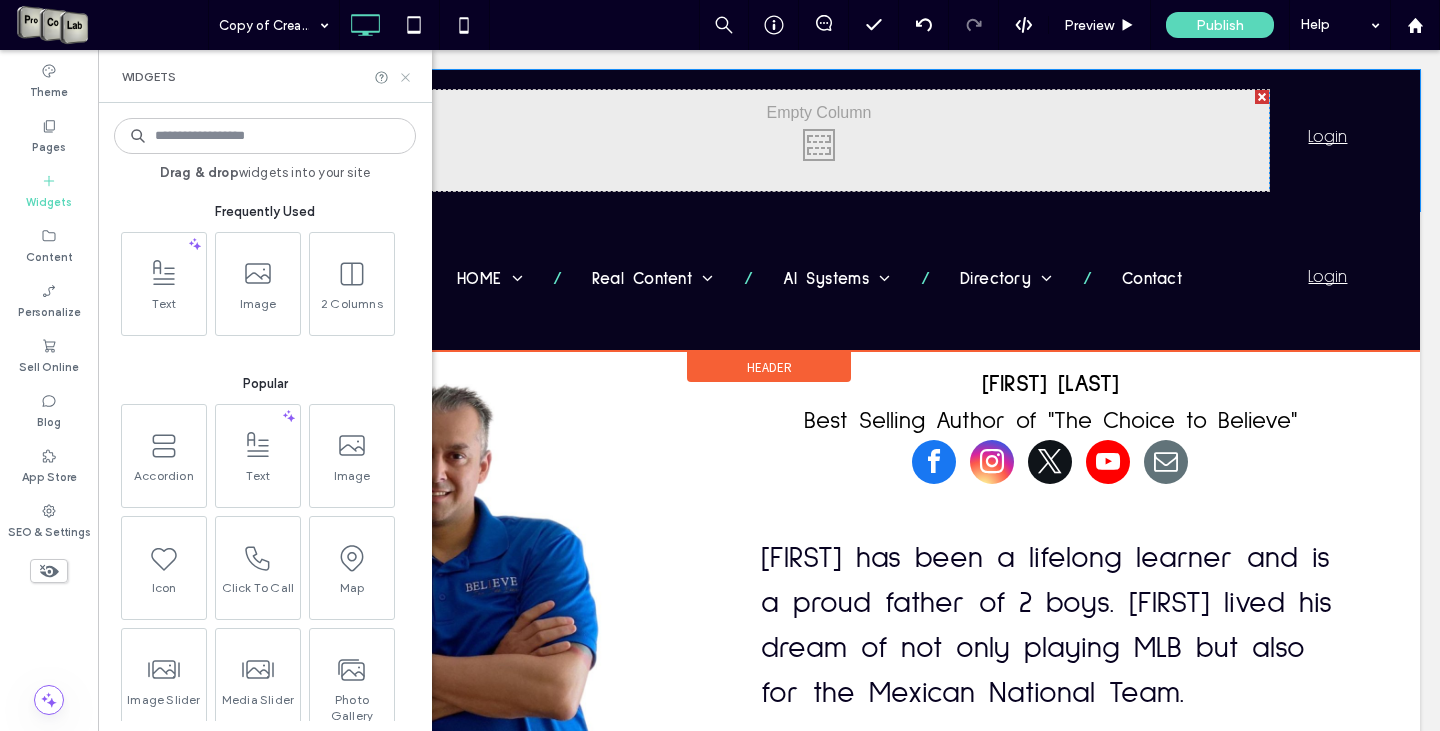 click 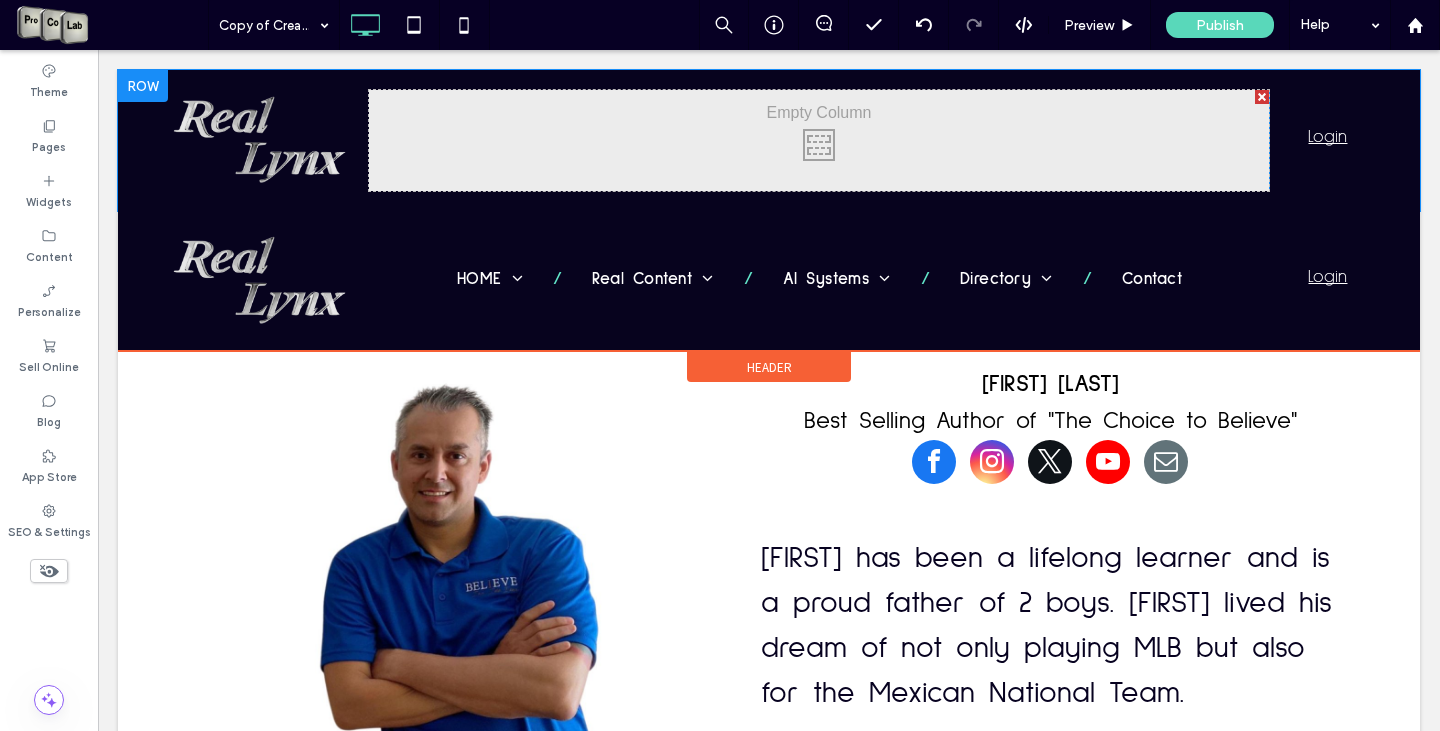 click at bounding box center [143, 86] 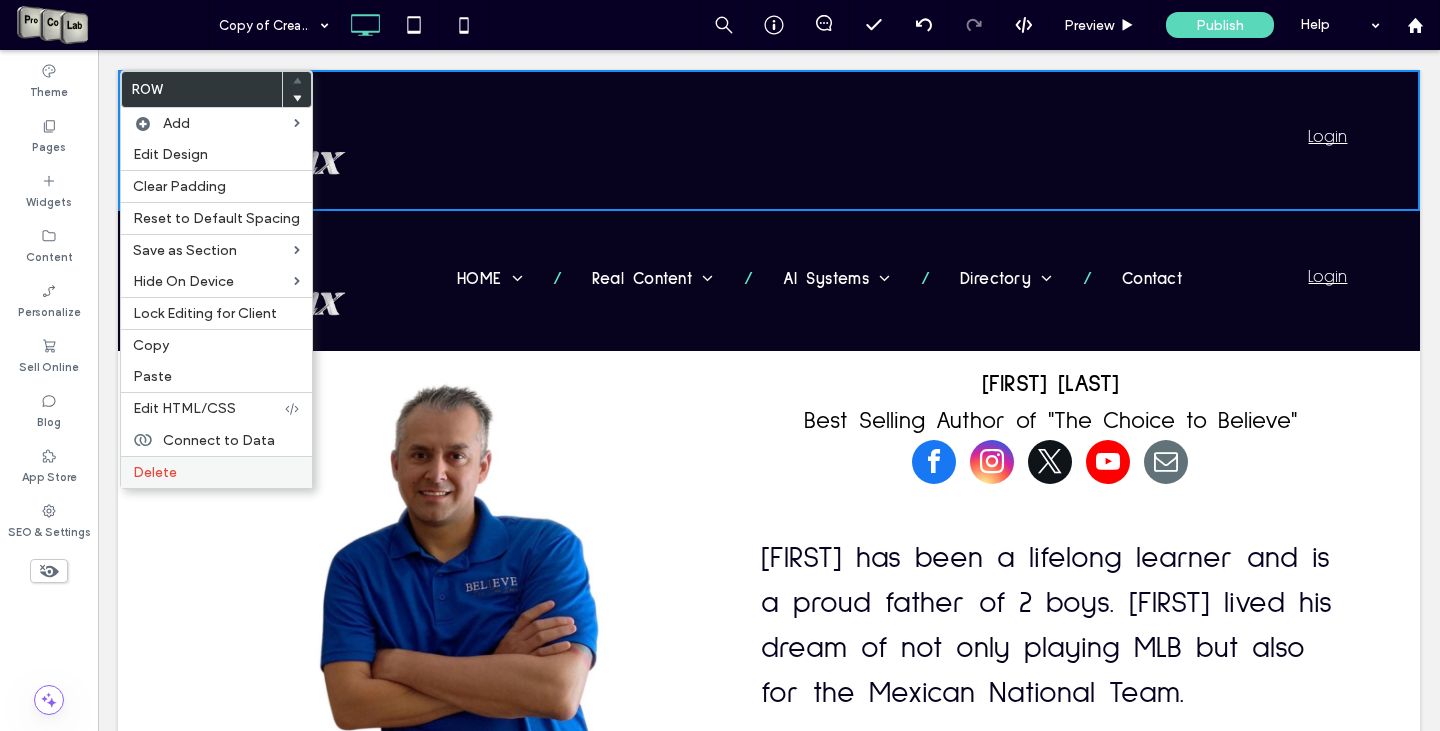 click on "Delete" at bounding box center [216, 472] 